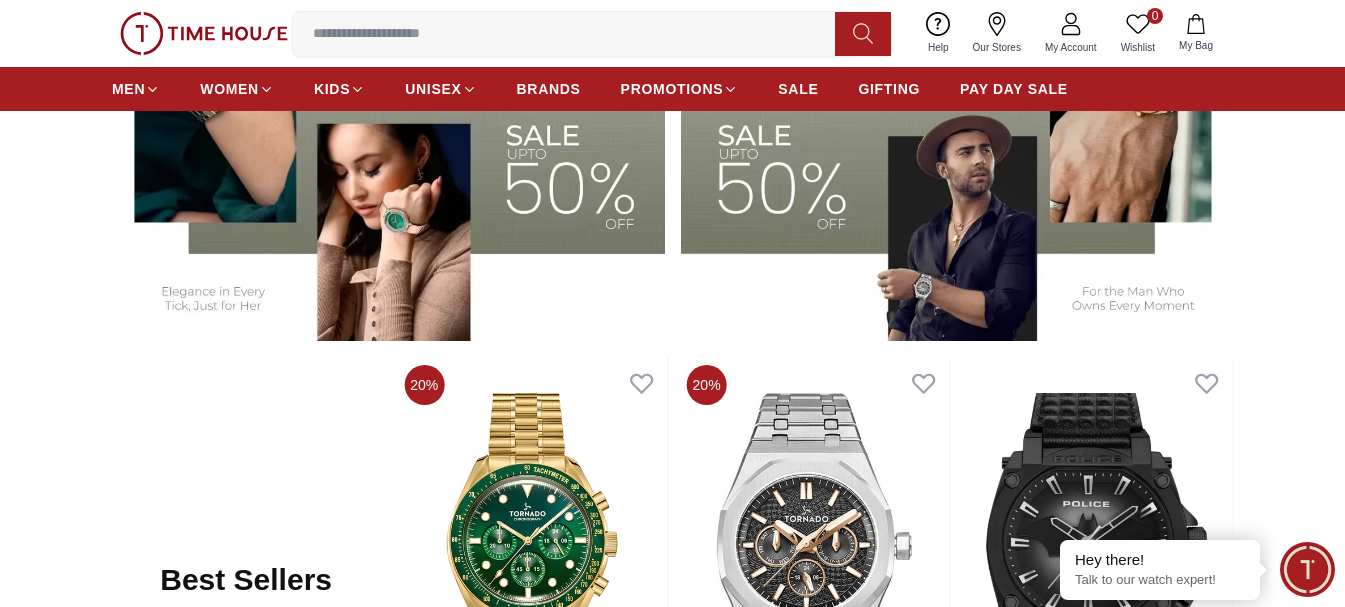 scroll, scrollTop: 800, scrollLeft: 0, axis: vertical 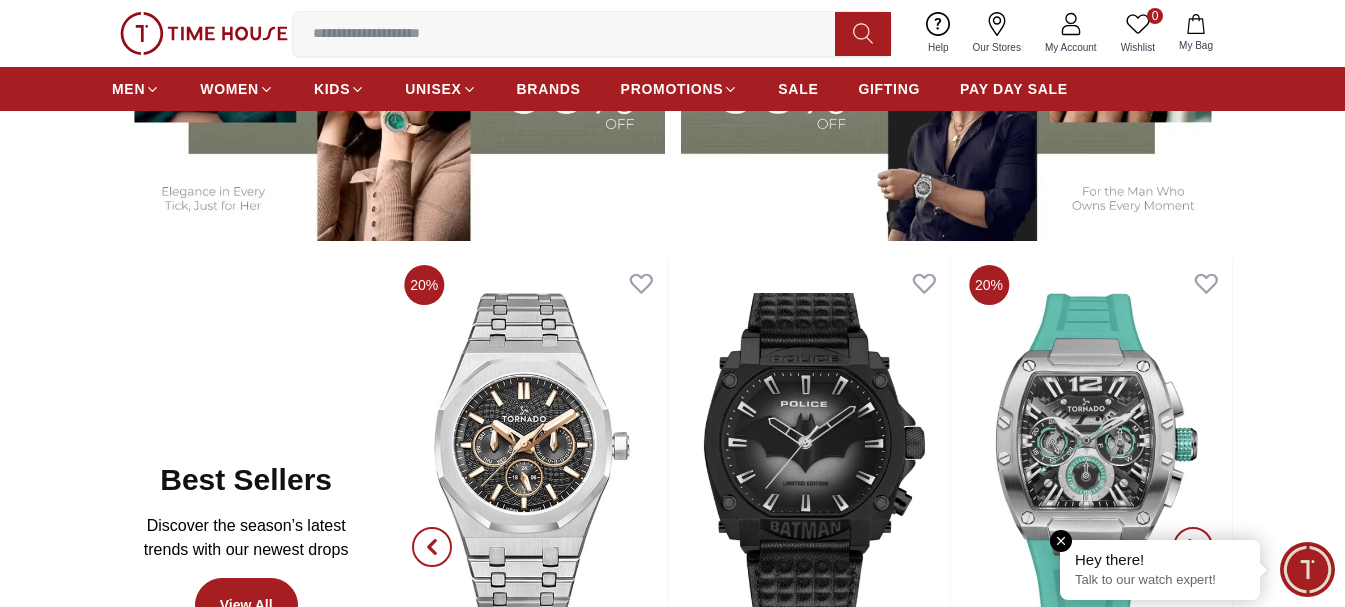 click at bounding box center (1061, 541) 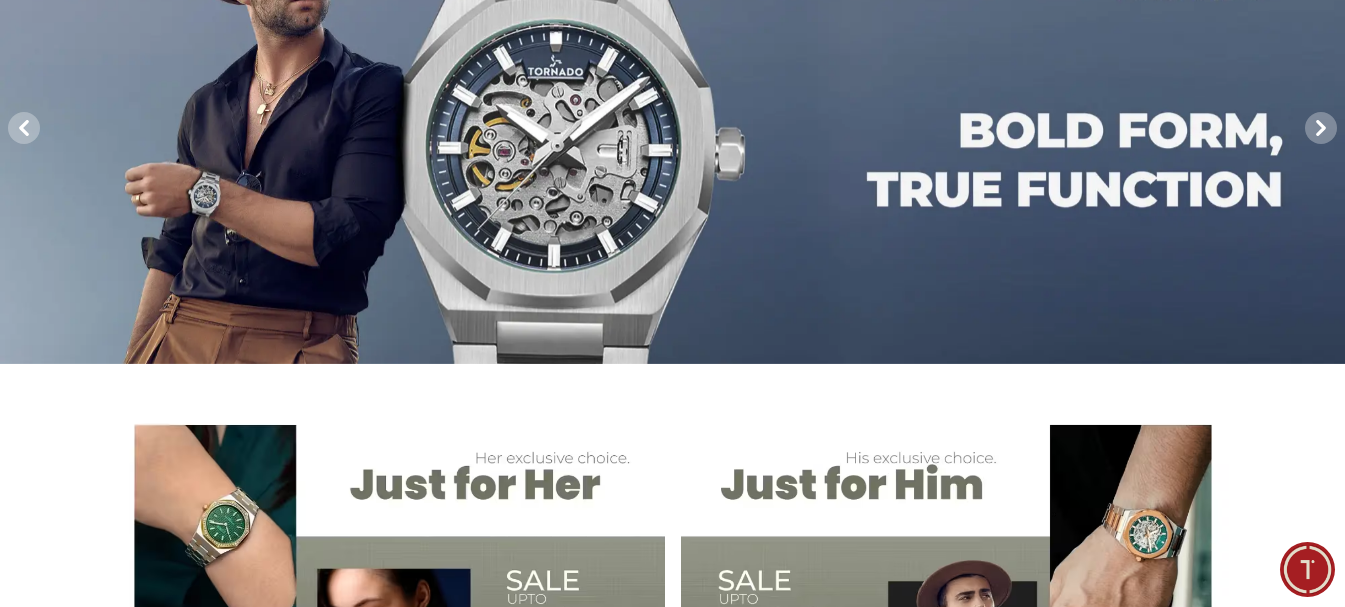 scroll, scrollTop: 600, scrollLeft: 0, axis: vertical 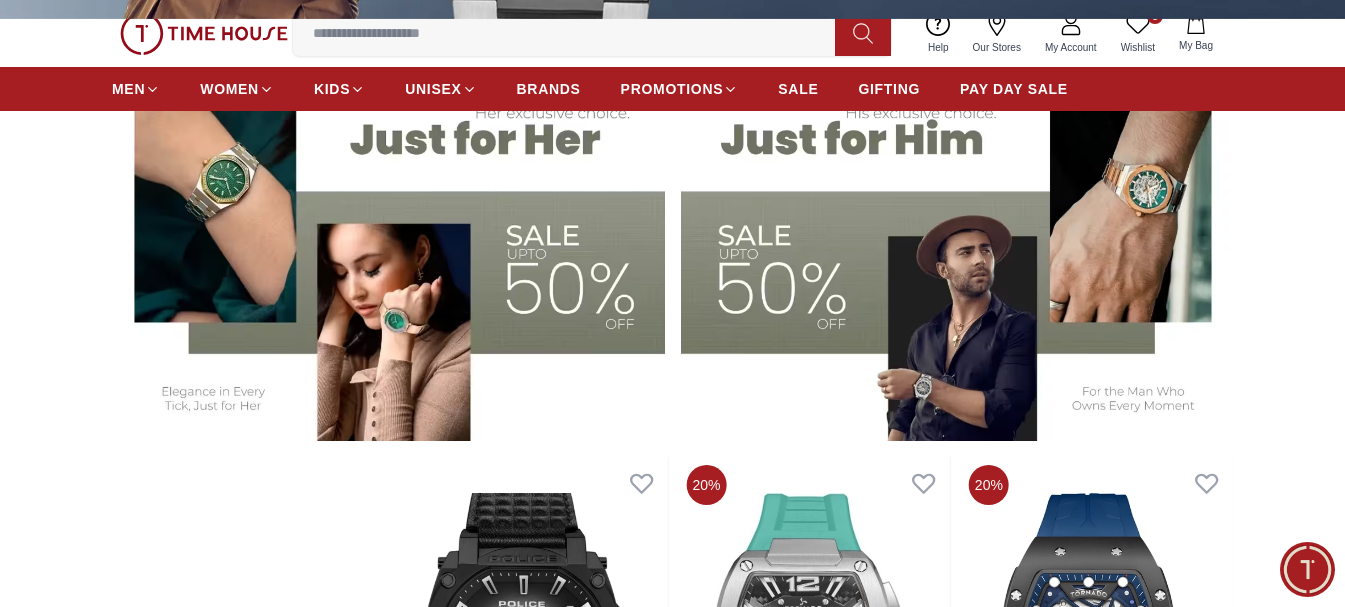 click at bounding box center [388, 249] 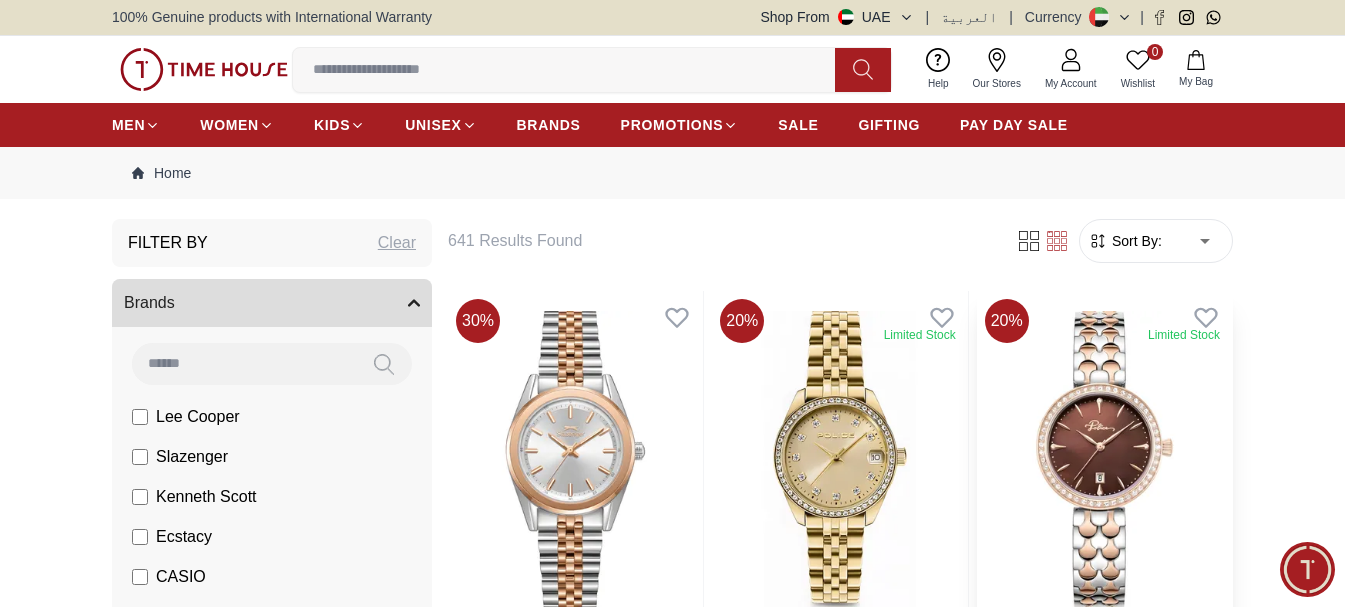 scroll, scrollTop: 0, scrollLeft: 0, axis: both 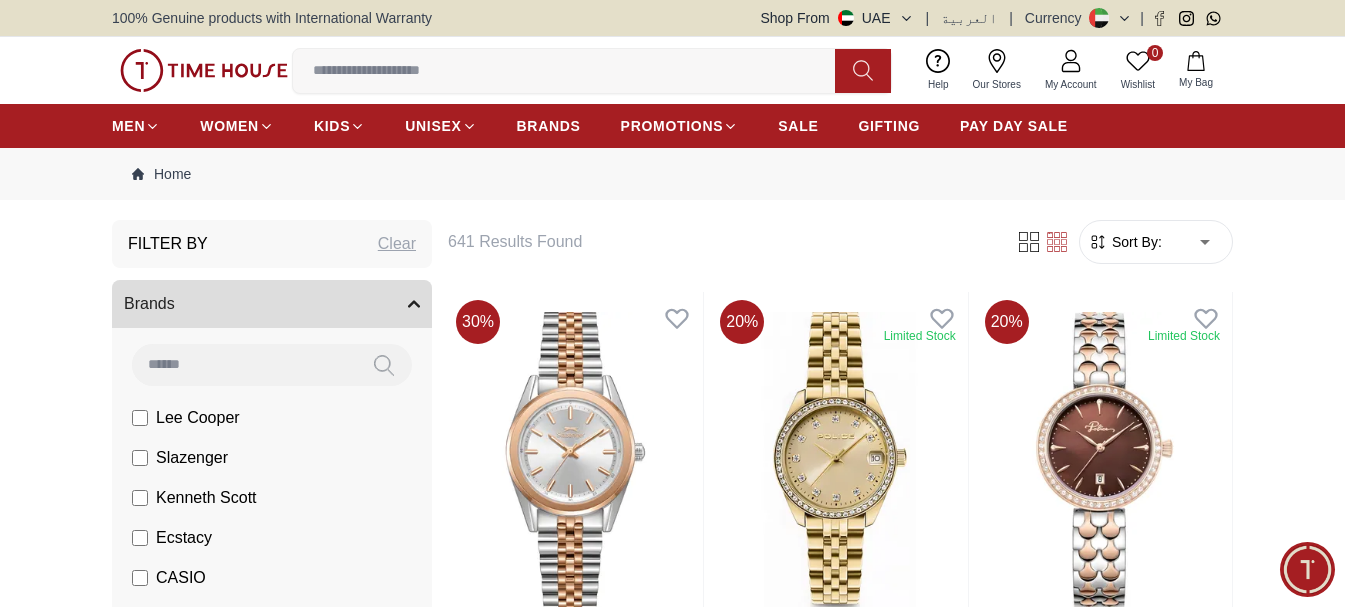 click on "100% Genuine products with International Warranty Shop From [COUNTRY] | العربية |     Currency    | 0 Wishlist My Bag Help Our Stores My Account 0 Wishlist My Bag MEN WOMEN KIDS UNISEX BRANDS PROMOTIONS SALE GIFTING PAY DAY SALE Home    Filter By Clear Brands Lee Cooper Slazenger Kenneth Scott Ecstacy CASIO CITIZEN GUESS Michael Kors Police G-Shock Ciga Design Case Diameter (Mm) 36 40 34 33.2 36.3 29.8 31.1 34.4 37.4 35.2 34.9 Band Material Metal Silicone Leather Stainless Steel Nylon Brushed With Polished Middle Link Stainless Steel Genuine Leather Genuine Leather  Acetate Resin Stainless steel Calf Leather Band Closure Clasp Buckle Tang Buckle Free Adjust Butterfly Buckle Butterfly Clasp Adjustable Clasp Deployment Clasp Triple-fold Clasp Deployment Clasp with Push Button Three-fold clasp with push button release Deployment with Push Button Release Screen Type Amoled TFT LCD Display Display Type Analog Automatic Mechanical Chronograph Analog-Digital Digital Smart Watch Smart Eco Drive HD-IPS 10" at bounding box center [672, 2334] 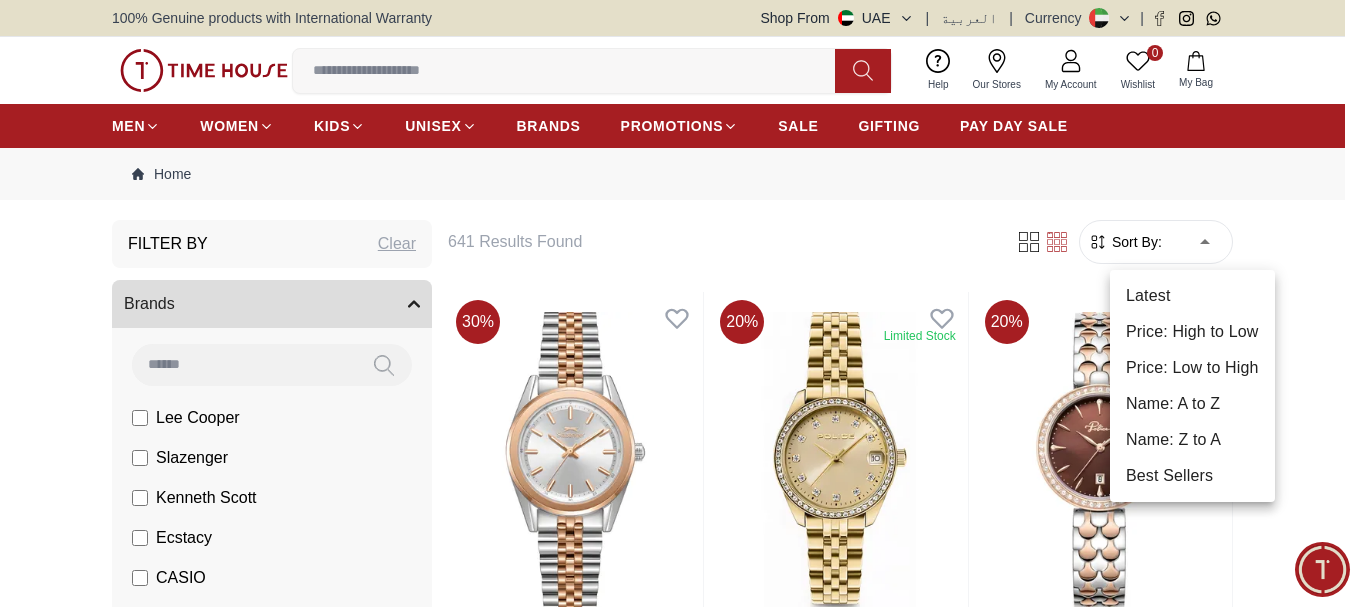 click on "Price: Low to High" at bounding box center [1192, 368] 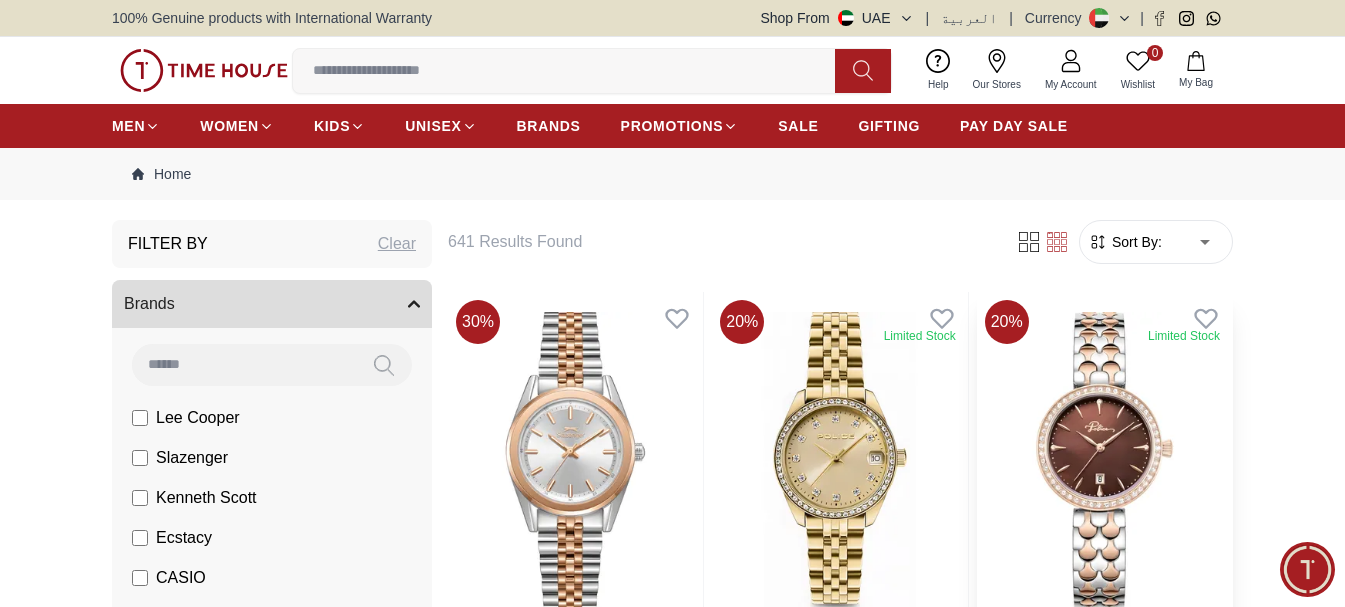 type on "*" 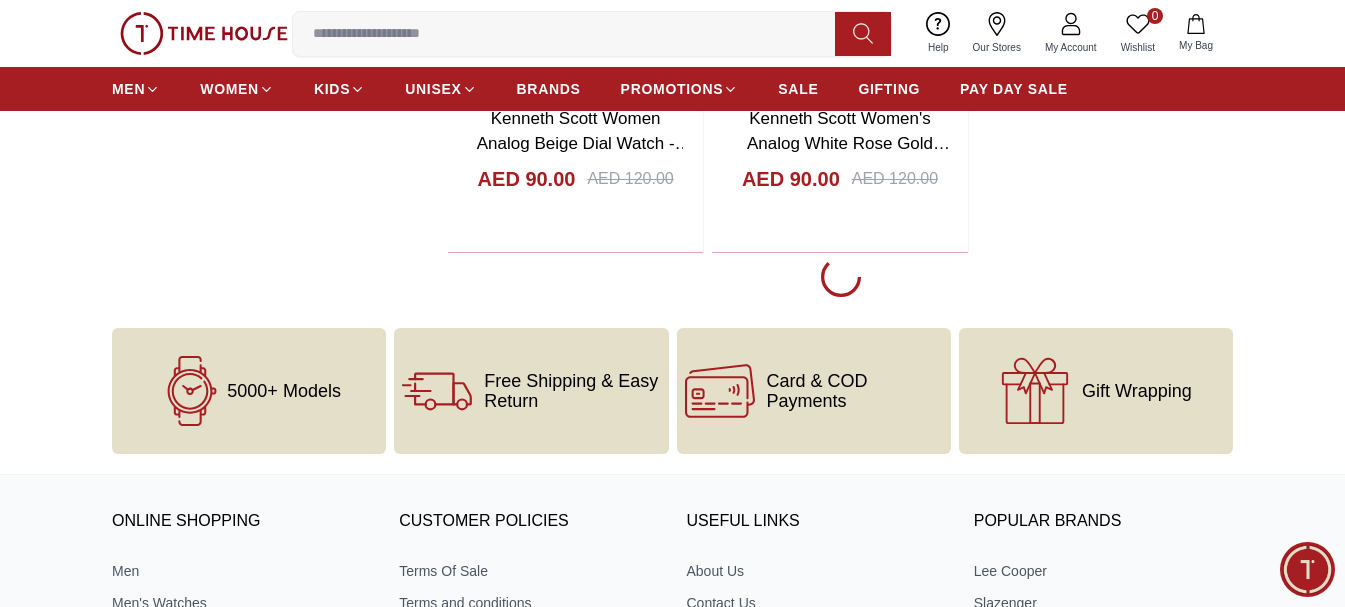 scroll, scrollTop: 3300, scrollLeft: 0, axis: vertical 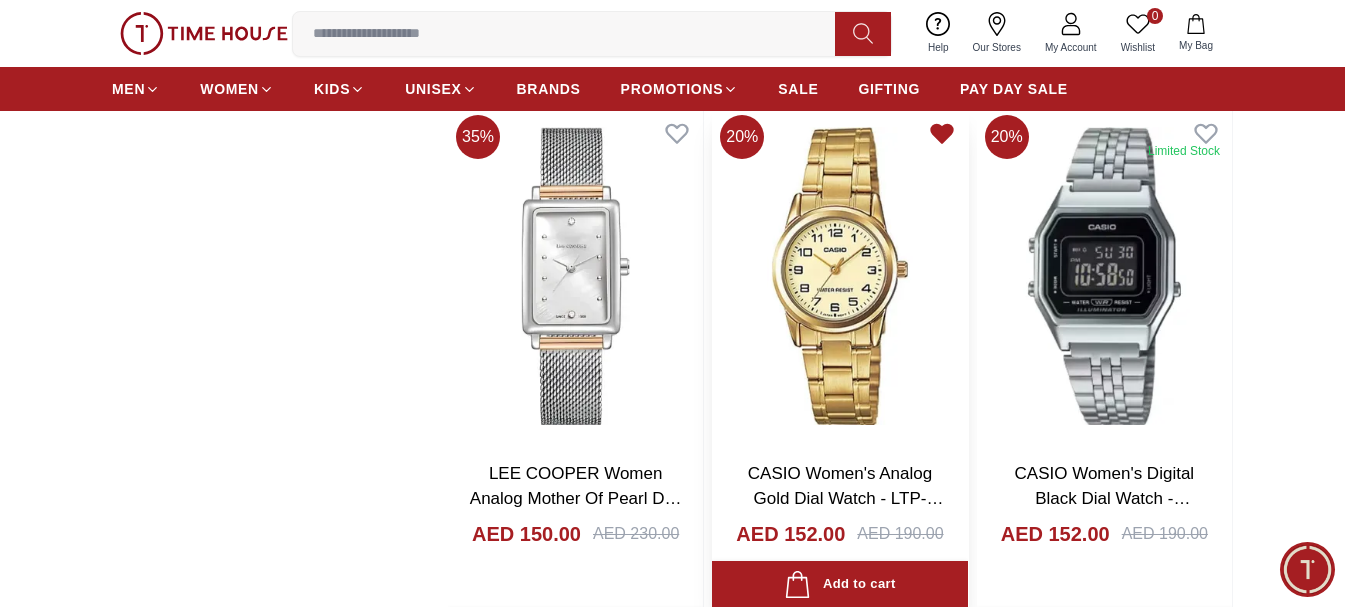click 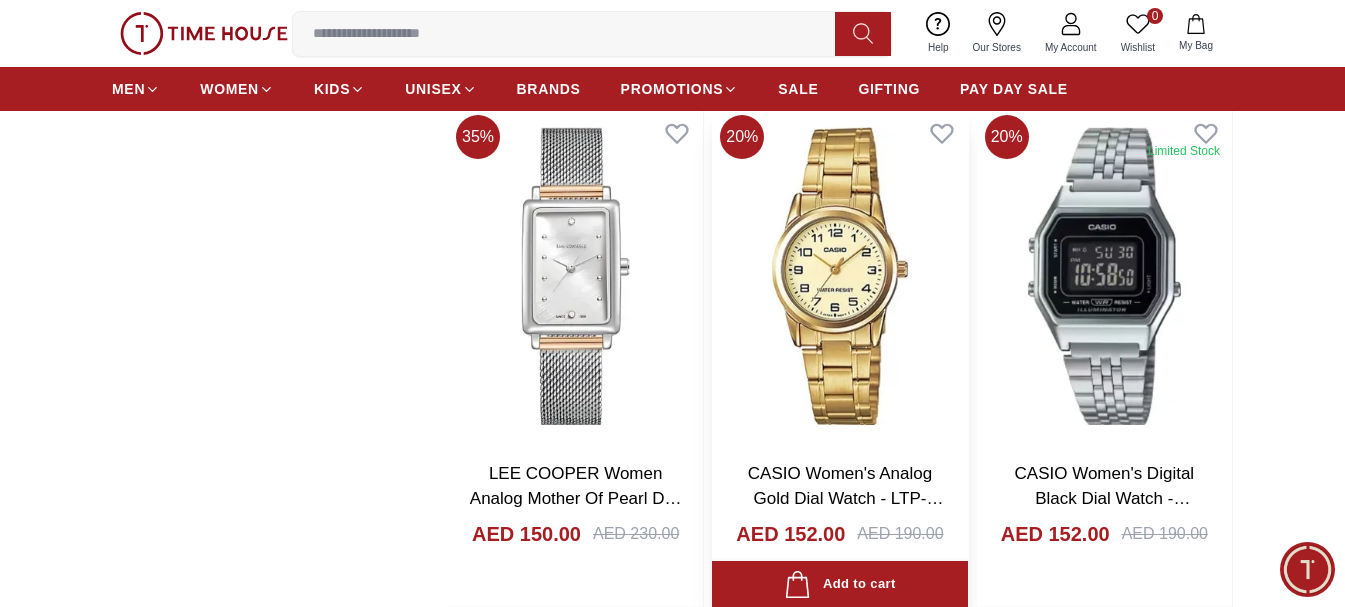 scroll, scrollTop: 0, scrollLeft: 0, axis: both 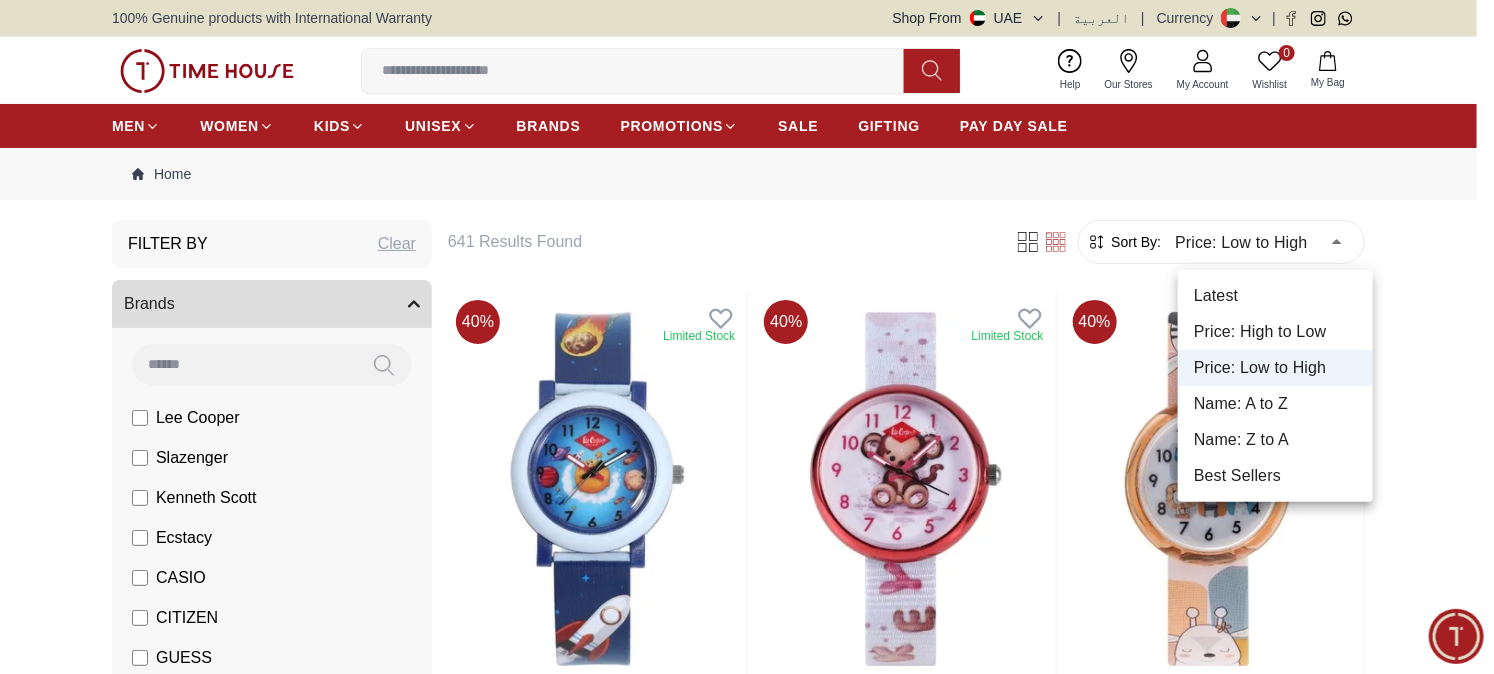 click on "100% Genuine products with International Warranty Shop From [COUNTRY] | العربية |     Currency    | 0 Wishlist My Bag Help Our Stores My Account 0 Wishlist My Bag MEN WOMEN KIDS UNISEX BRANDS PROMOTIONS SALE GIFTING PAY DAY SALE Home    Filter By Clear Brands Lee Cooper Slazenger Kenneth Scott Ecstacy CASIO CITIZEN GUESS Michael Kors Police G-Shock Ciga Design Case Diameter (Mm) 36 40 34 33.2 36.3 29.8 31.1 34.4 37.4 35.2 34.9 Band Material Metal Silicone Leather Stainless Steel Nylon Brushed With Polished Middle Link Stainless Steel Genuine Leather Genuine Leather  Acetate Resin Stainless steel Calf Leather Band Closure Clasp Buckle Tang Buckle Free Adjust Butterfly Buckle Butterfly Clasp Adjustable Clasp Deployment Clasp Triple-fold Clasp Deployment Clasp with Push Button Three-fold clasp with push button release Deployment with Push Button Release Screen Type Amoled TFT LCD Display Display Type Analog Automatic Mechanical Chronograph Analog-Digital Digital Smart Watch Smart Eco Drive HD-IPS 10" at bounding box center [747, 28809] 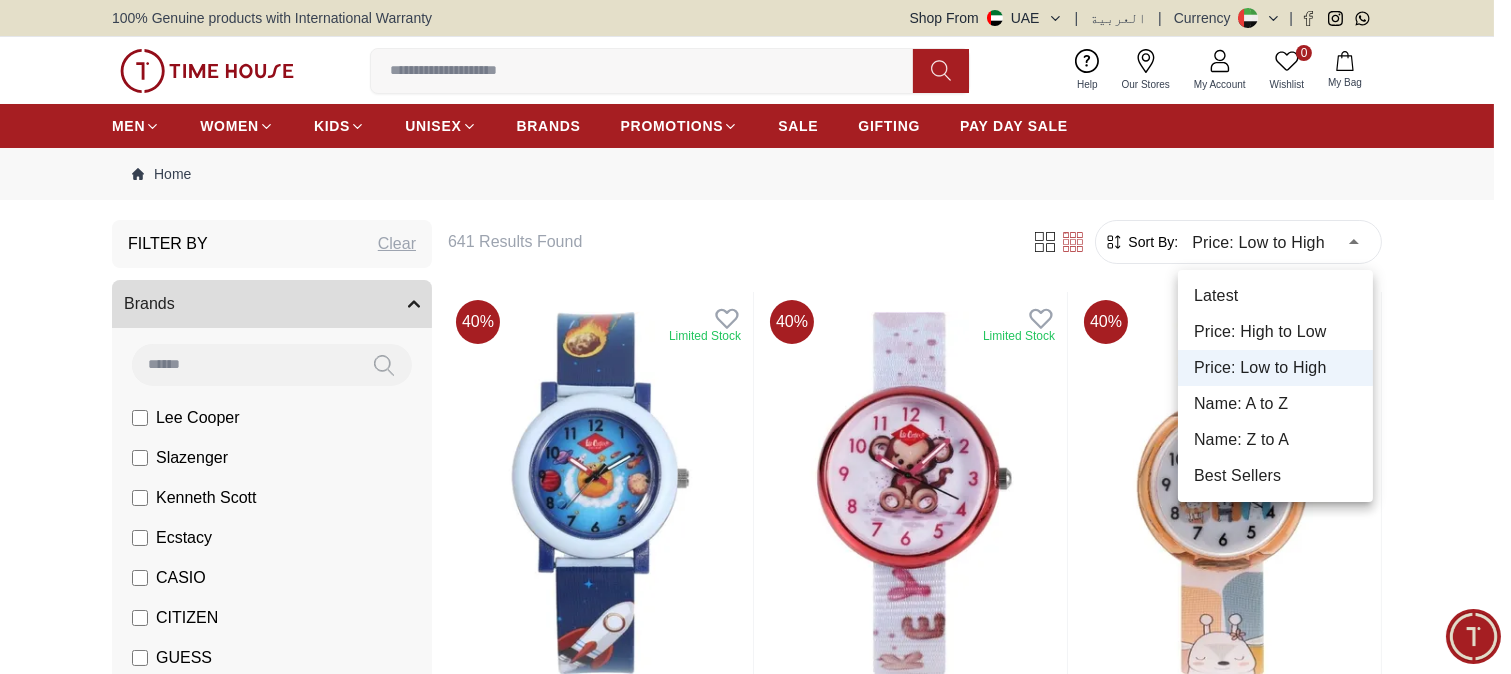 click at bounding box center [755, 337] 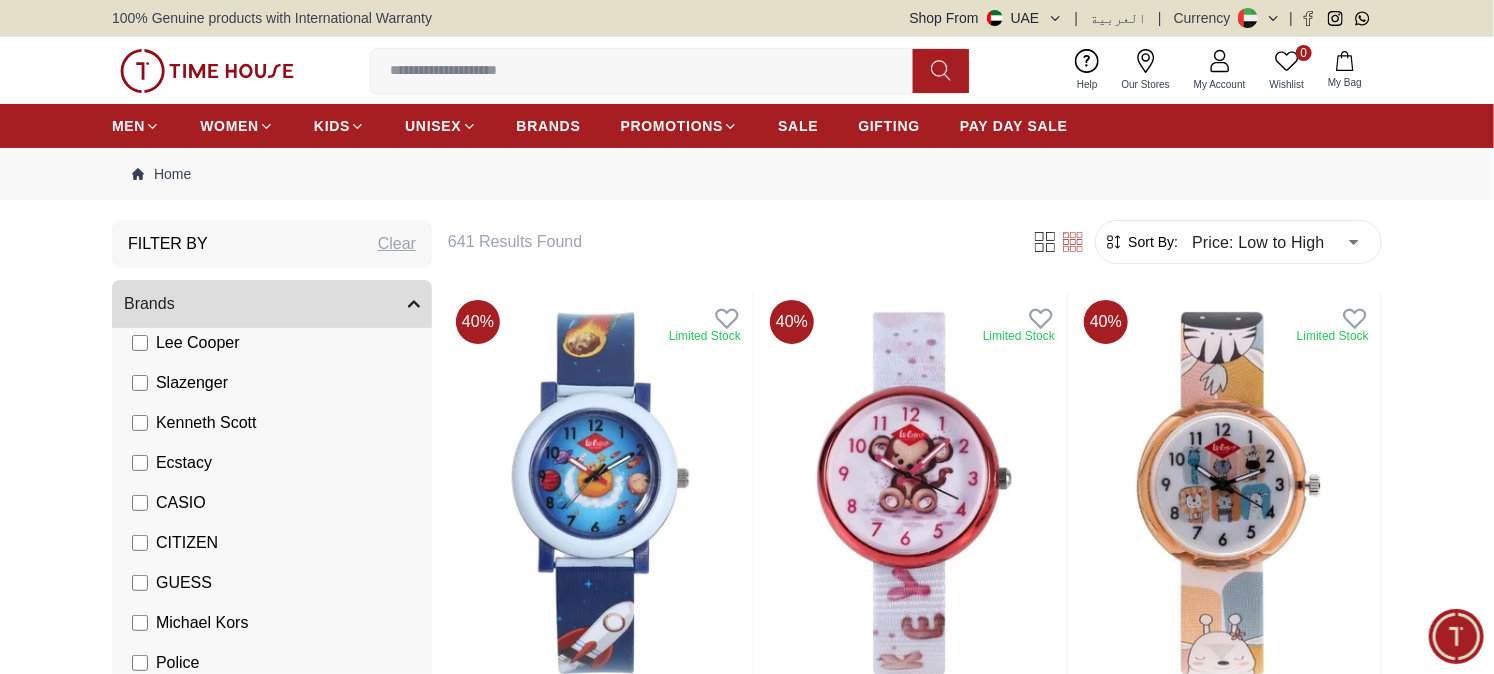 scroll, scrollTop: 110, scrollLeft: 0, axis: vertical 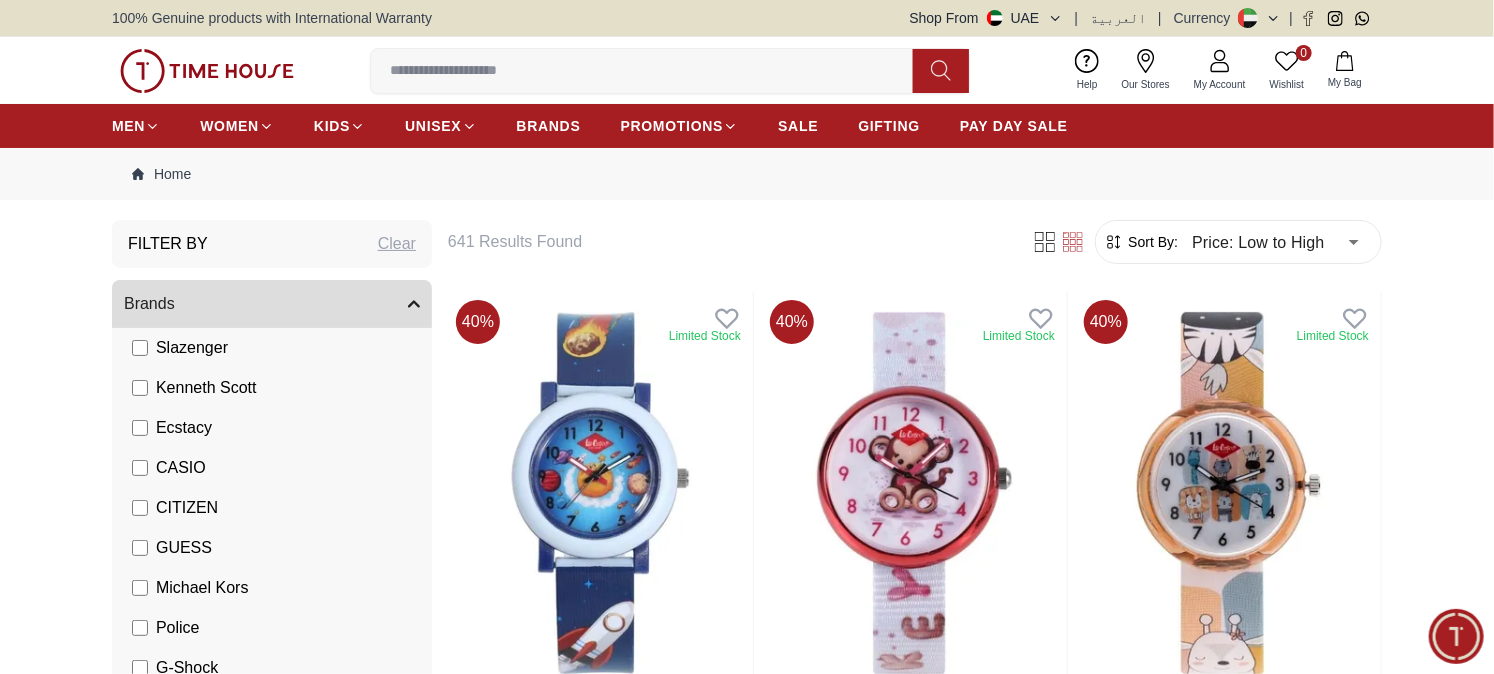 click on "Clear" at bounding box center (397, 244) 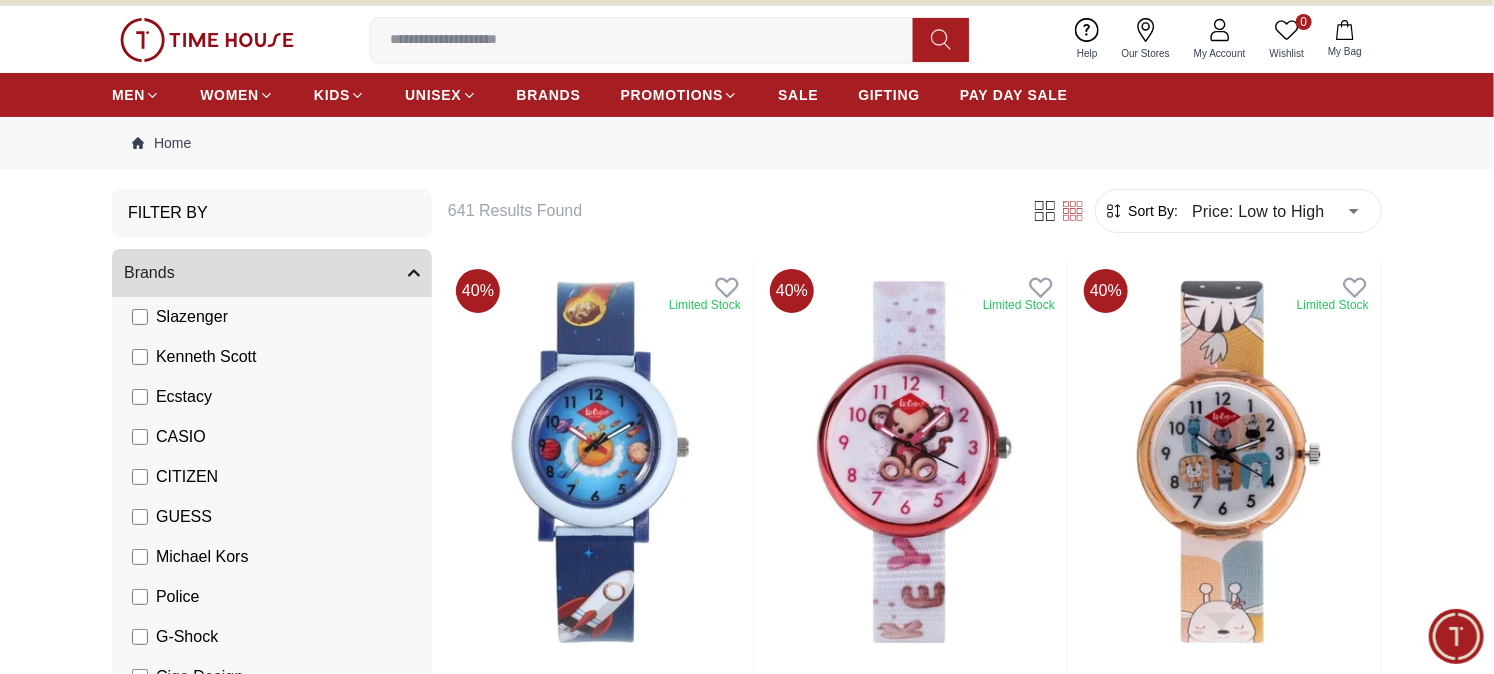 type on "******" 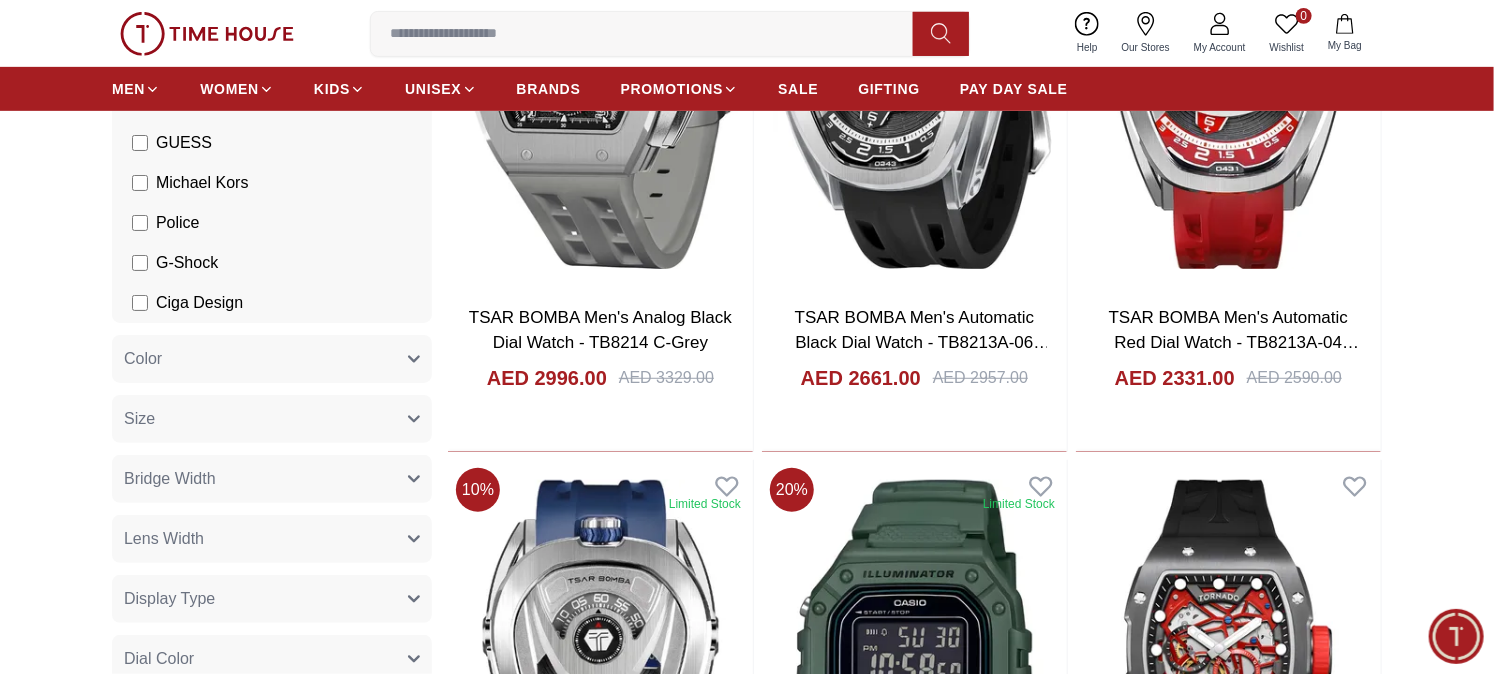 scroll, scrollTop: 444, scrollLeft: 0, axis: vertical 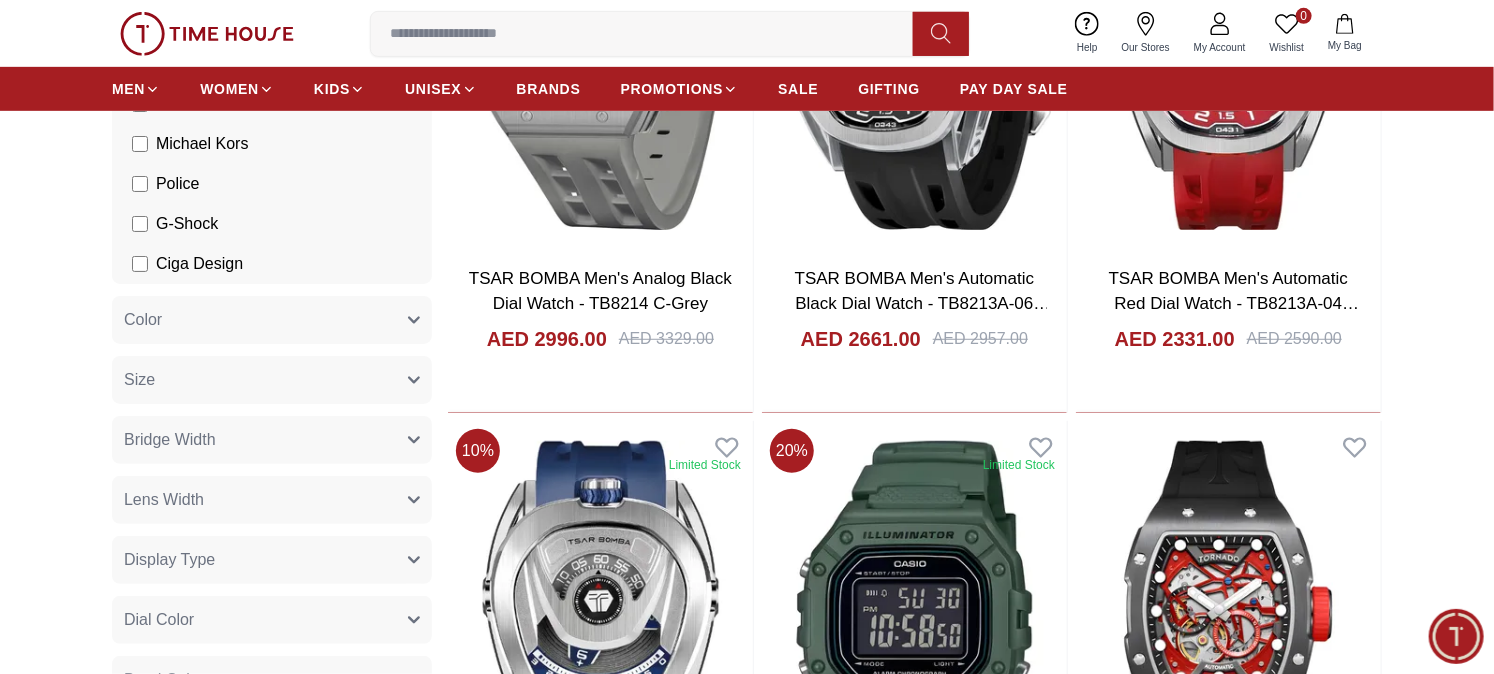 click on "Color" at bounding box center (272, 320) 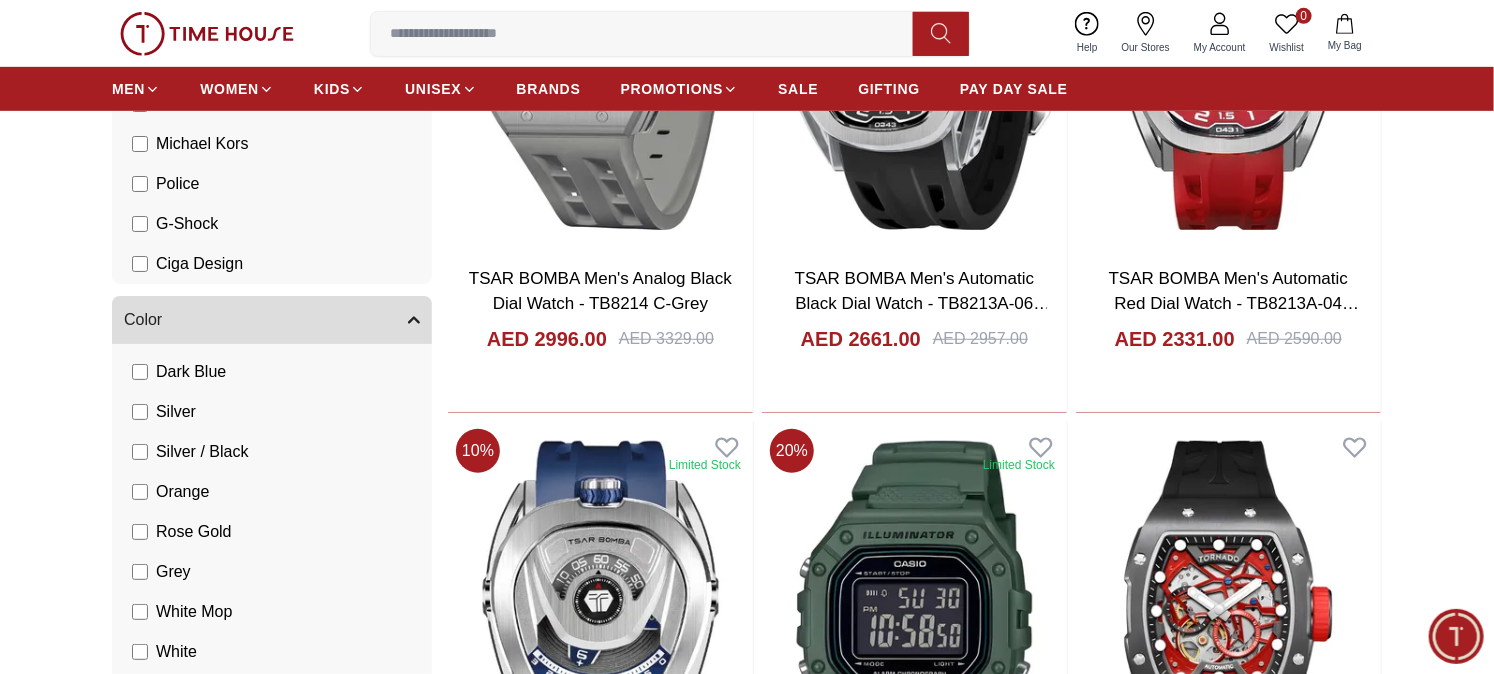 scroll, scrollTop: 333, scrollLeft: 0, axis: vertical 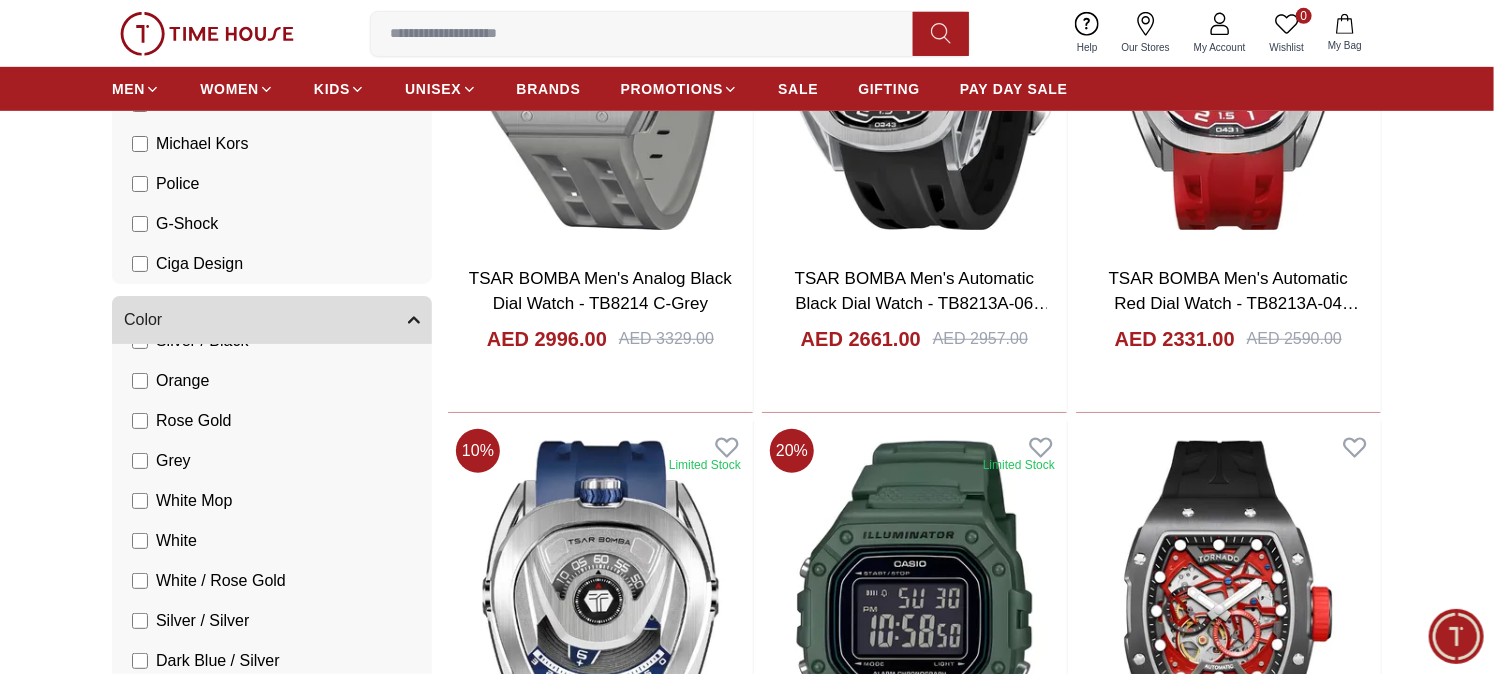 click on "Rose Gold" at bounding box center (178, 184) 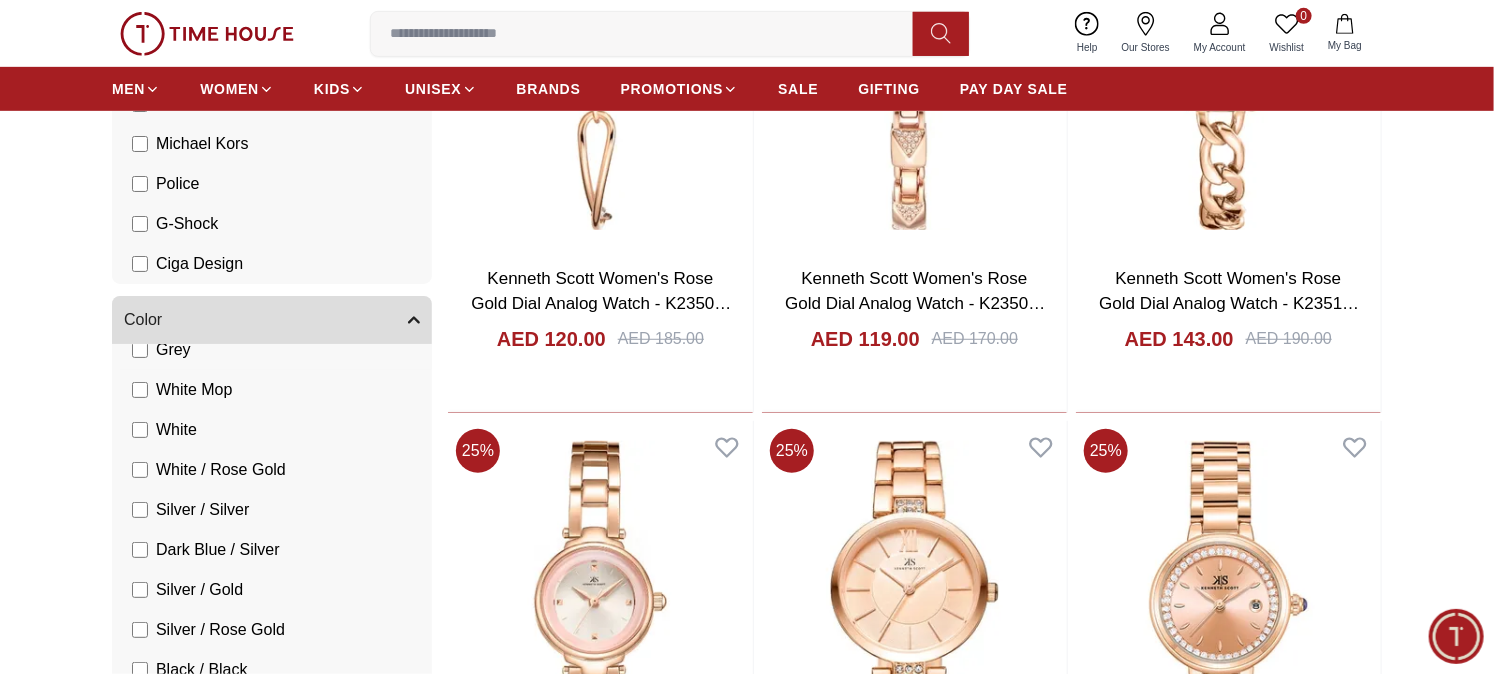 scroll, scrollTop: 555, scrollLeft: 0, axis: vertical 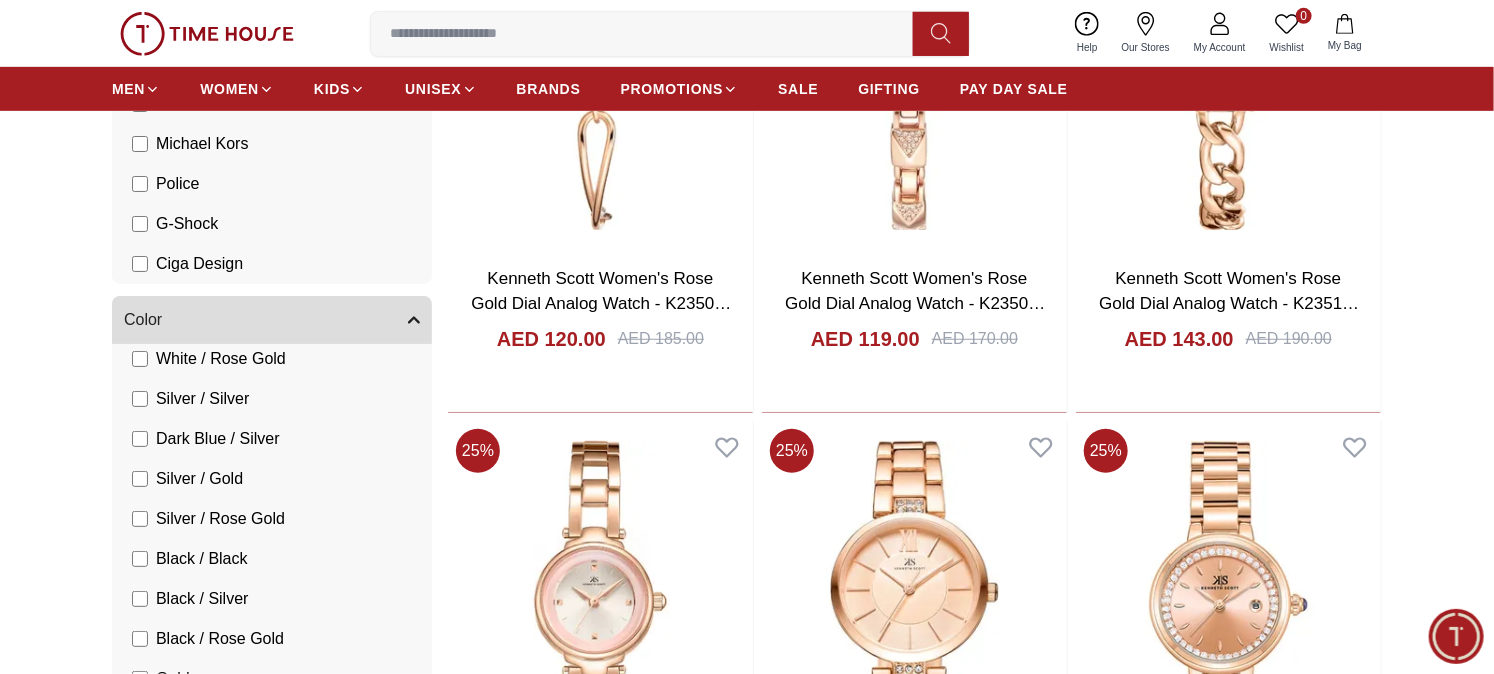 click on "Silver / Gold" at bounding box center (199, 479) 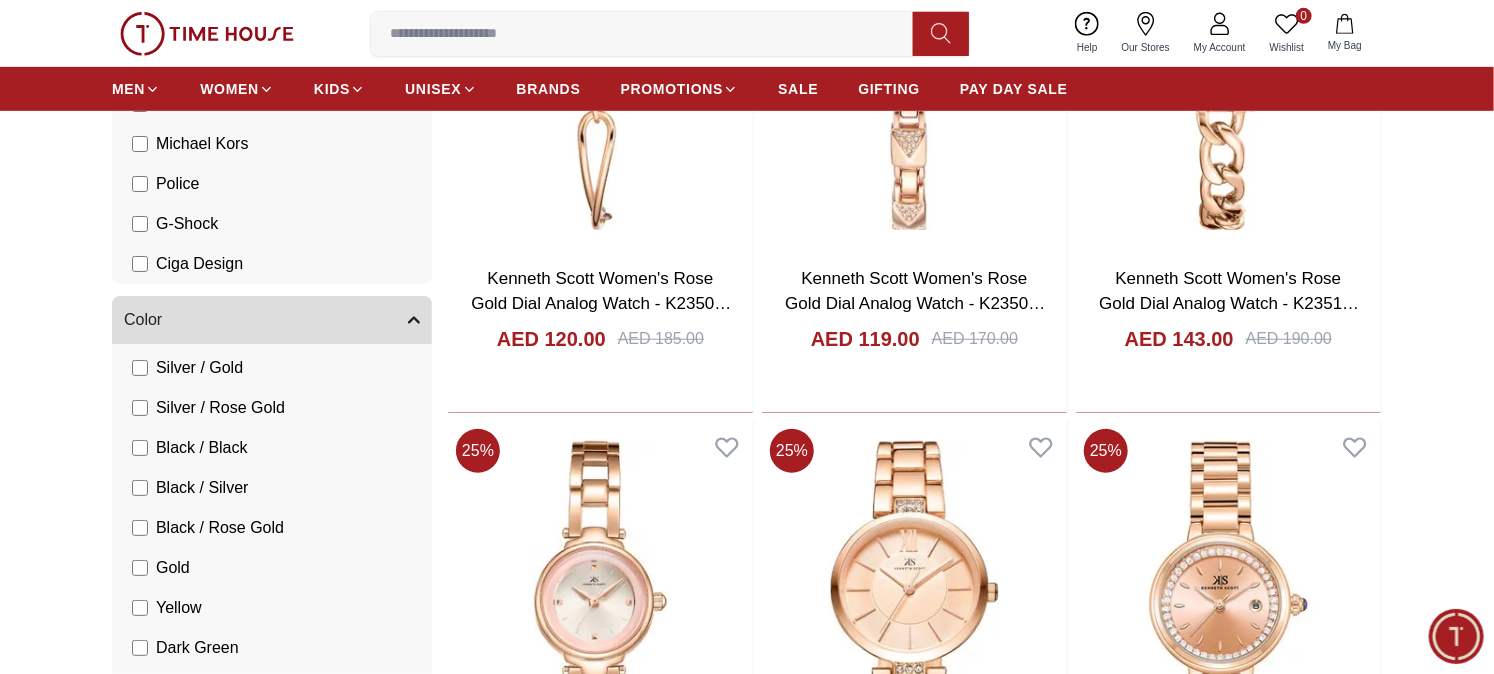 scroll, scrollTop: 777, scrollLeft: 0, axis: vertical 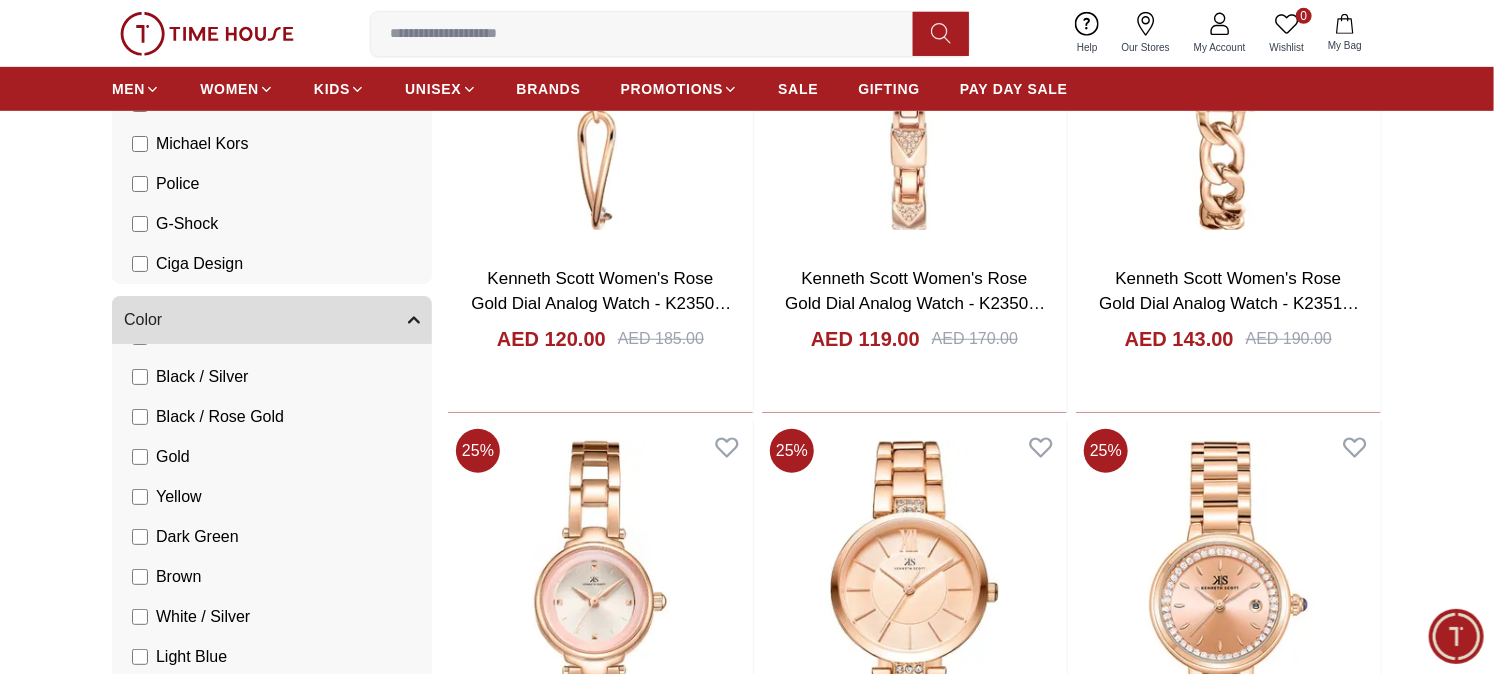 click on "Gold" at bounding box center (276, 457) 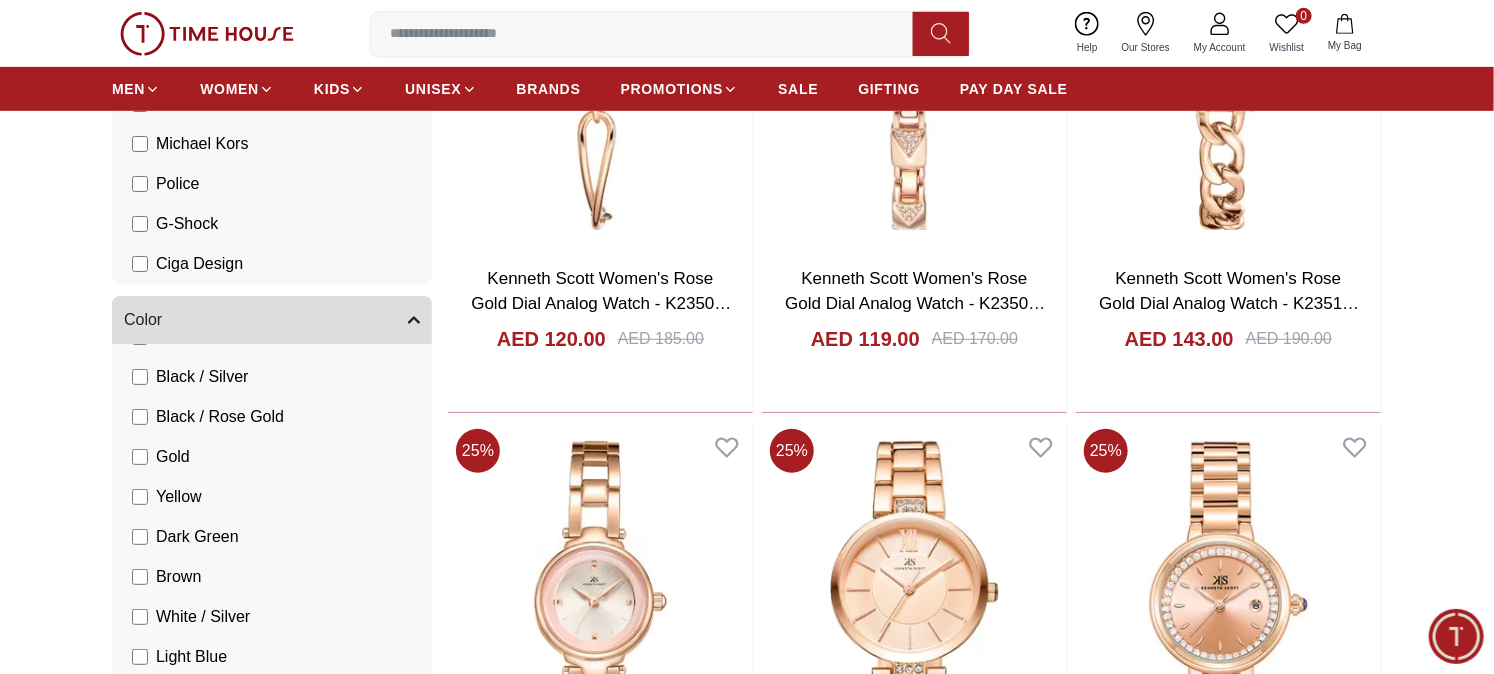 click on "Yellow" at bounding box center [179, 497] 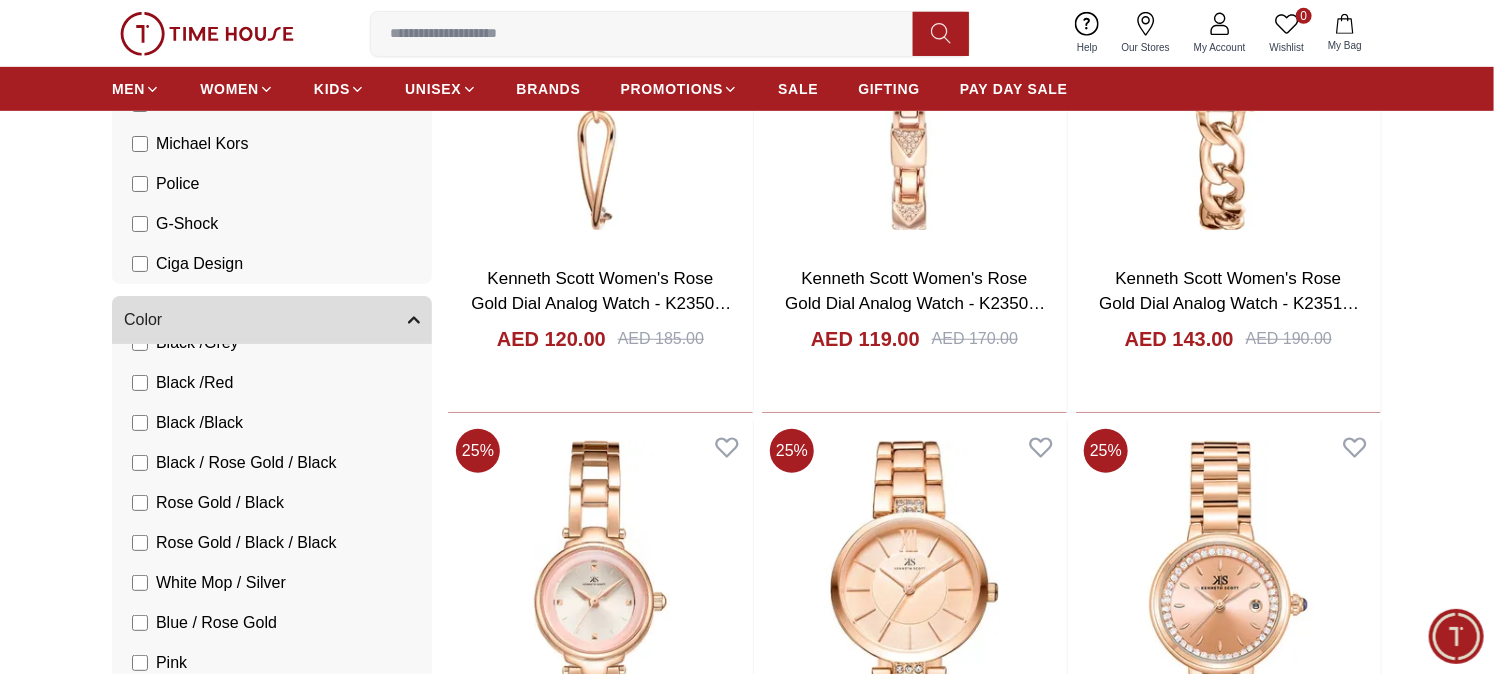scroll, scrollTop: 1222, scrollLeft: 0, axis: vertical 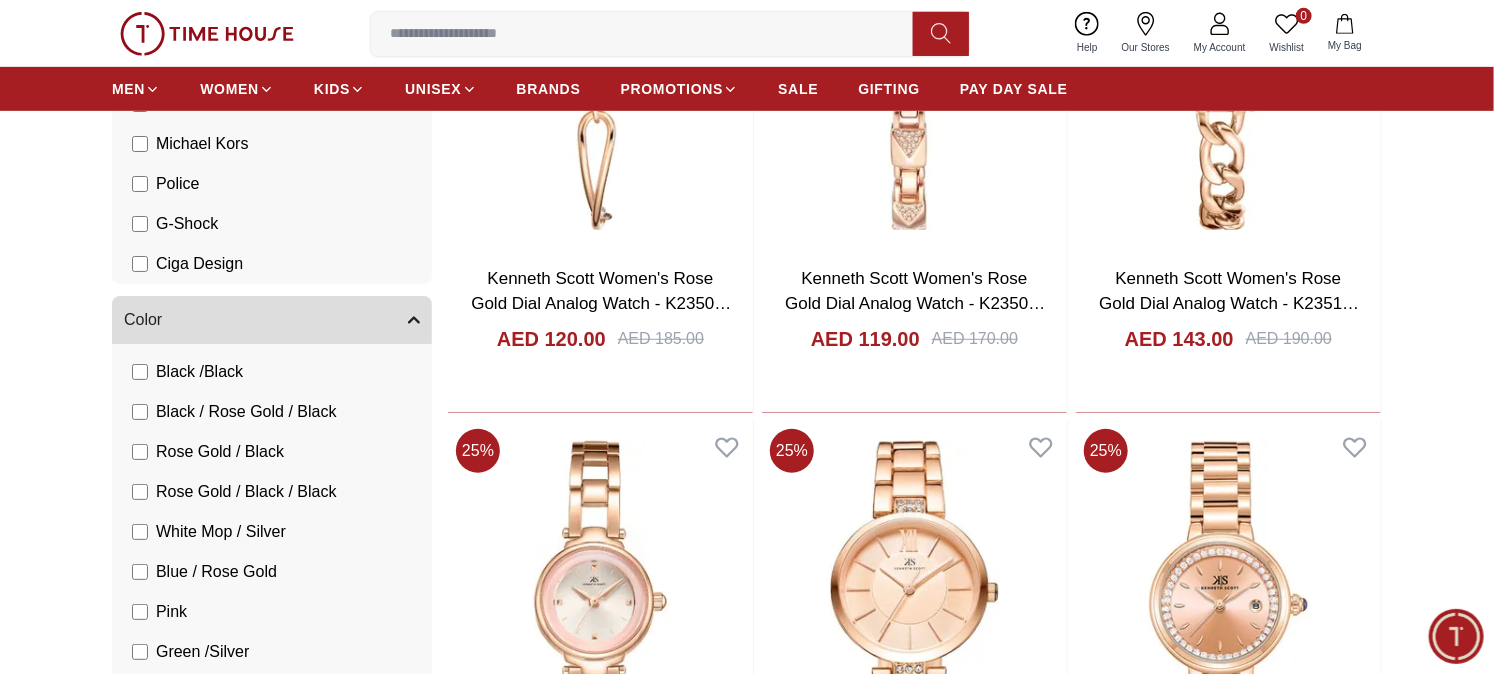 click on "Rose Gold / Black" at bounding box center [220, 452] 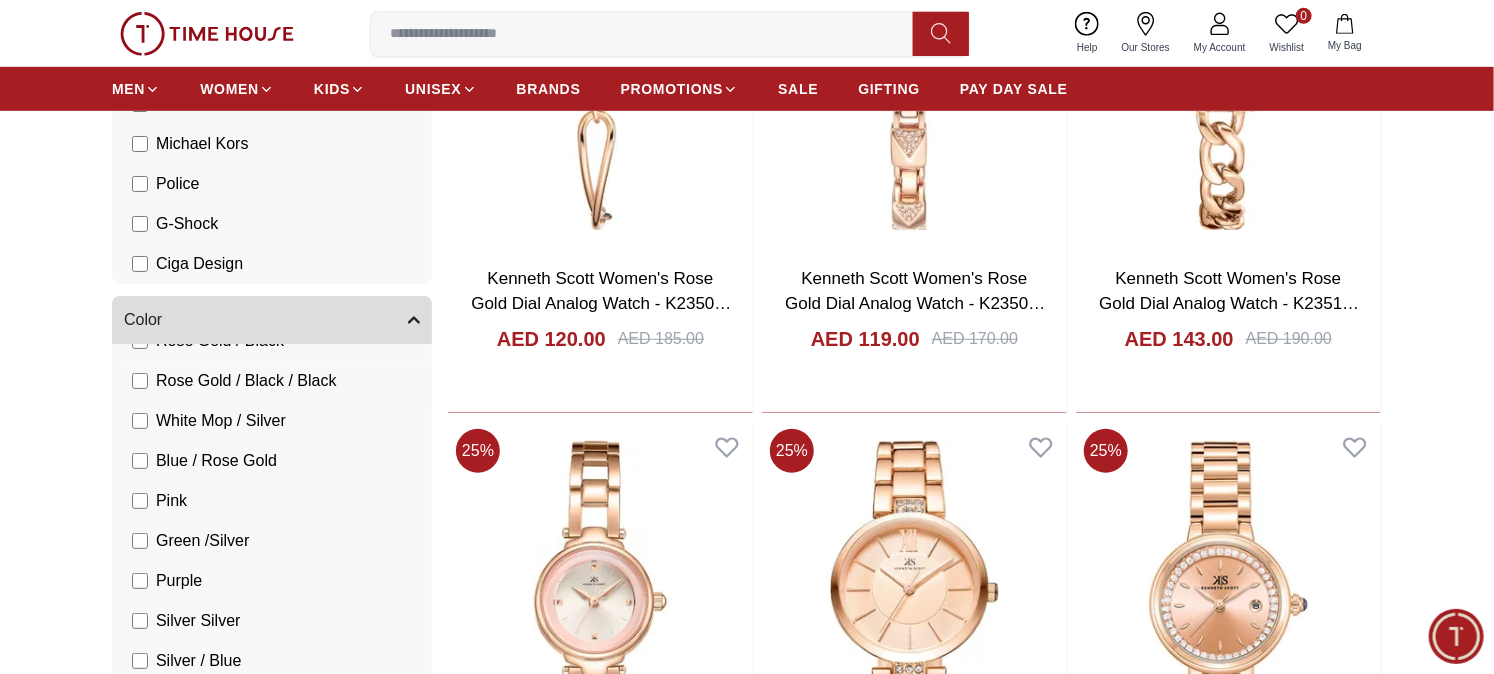 click on "Rose Gold / Black / Black" at bounding box center (246, 381) 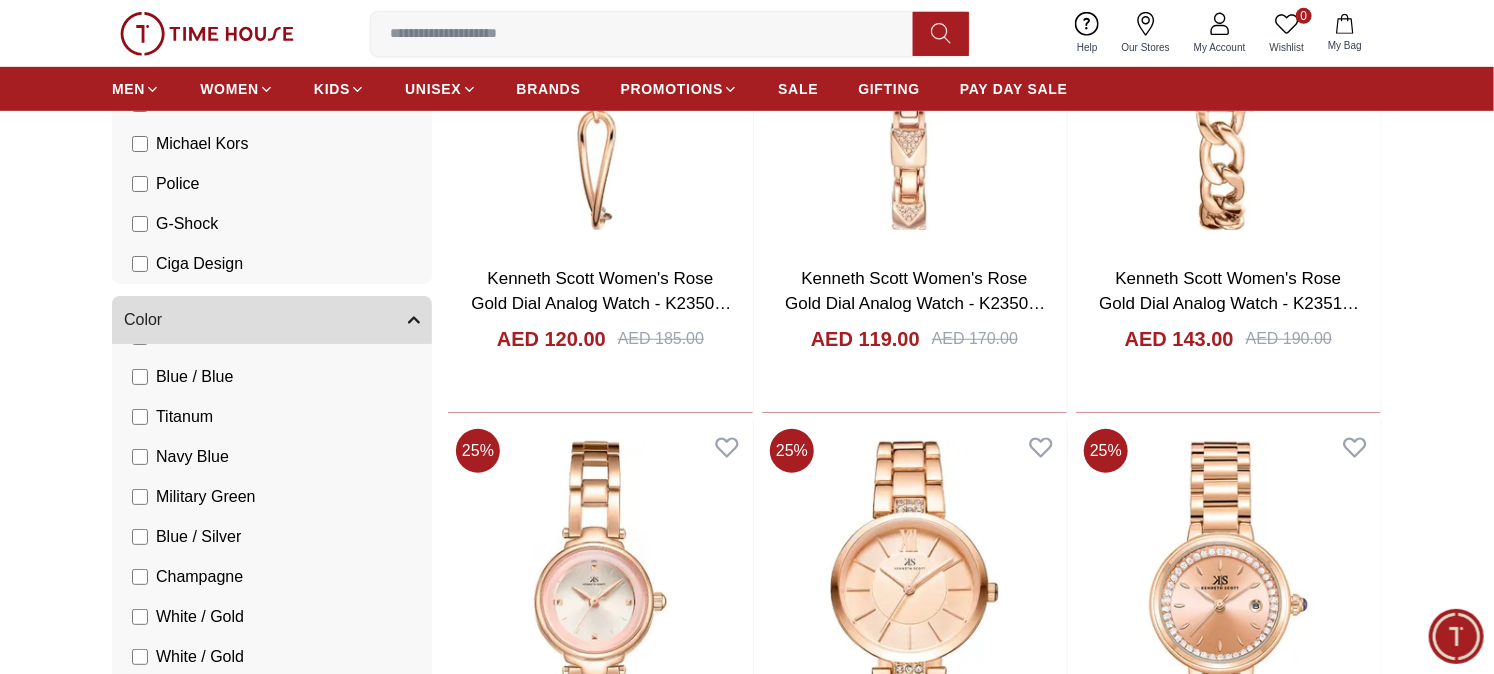 scroll, scrollTop: 1888, scrollLeft: 0, axis: vertical 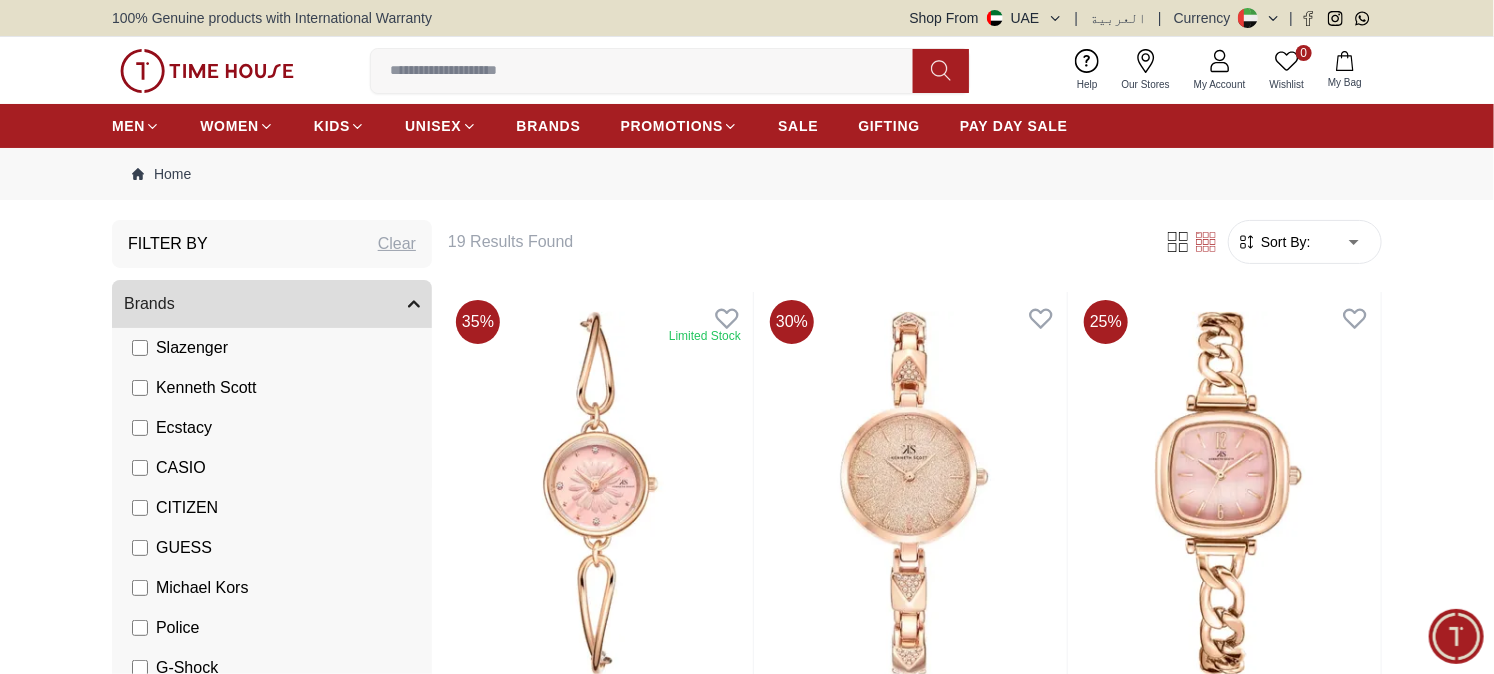 click on "CASIO" at bounding box center [181, 468] 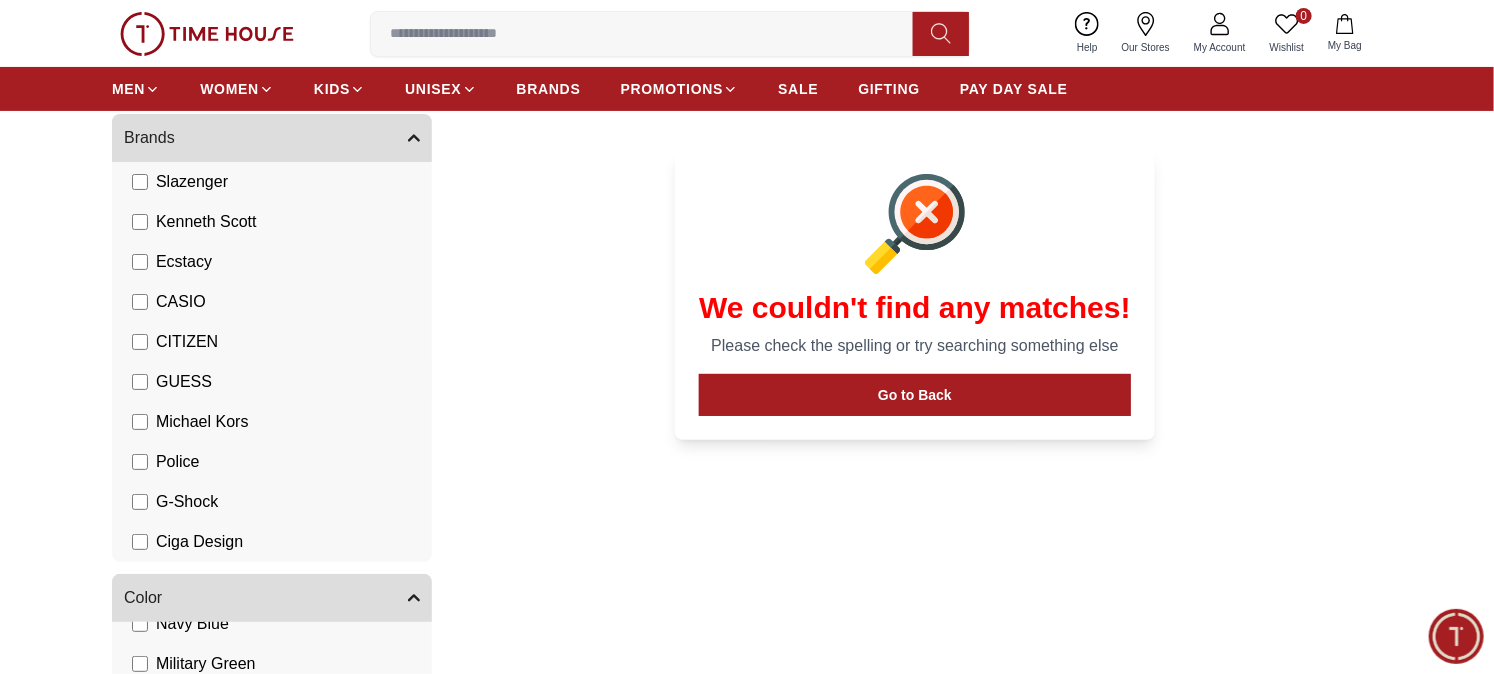 scroll, scrollTop: 222, scrollLeft: 0, axis: vertical 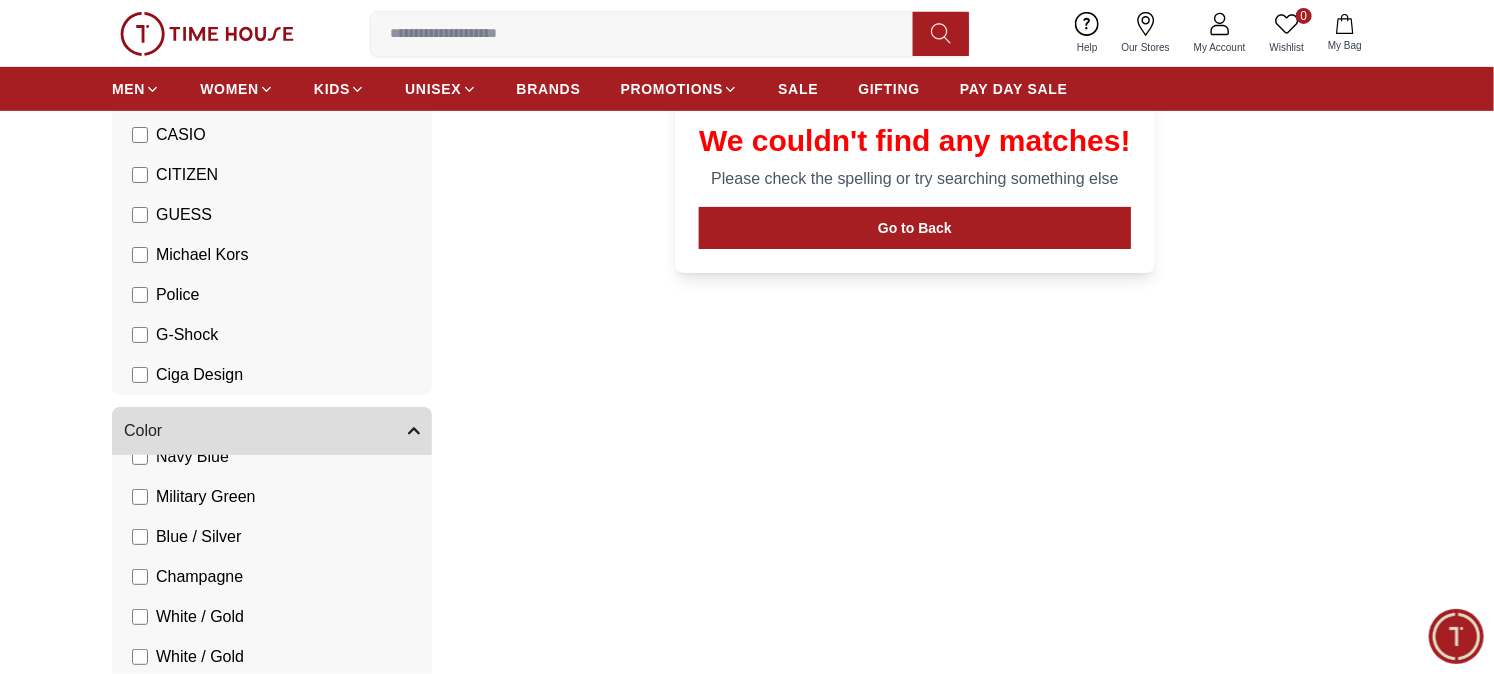 click on "CITIZEN" at bounding box center [187, 175] 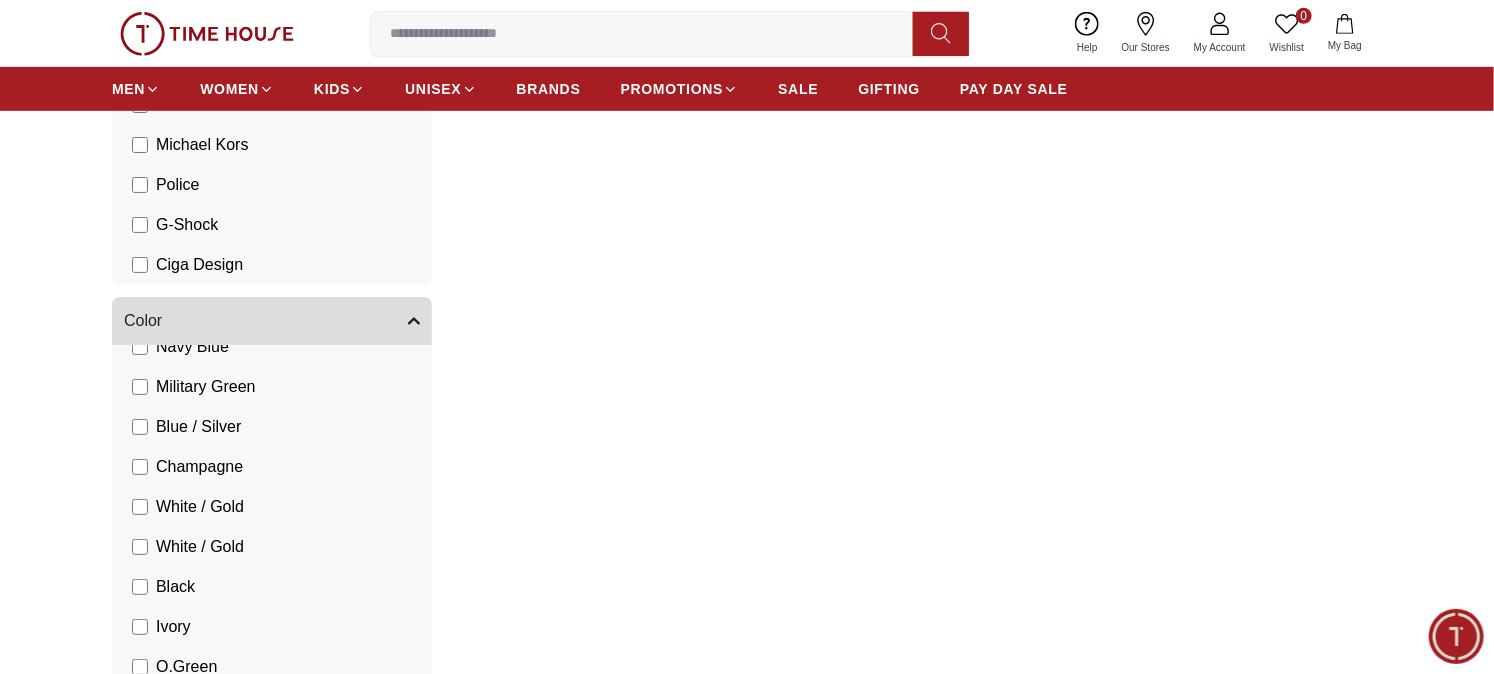 scroll, scrollTop: 666, scrollLeft: 0, axis: vertical 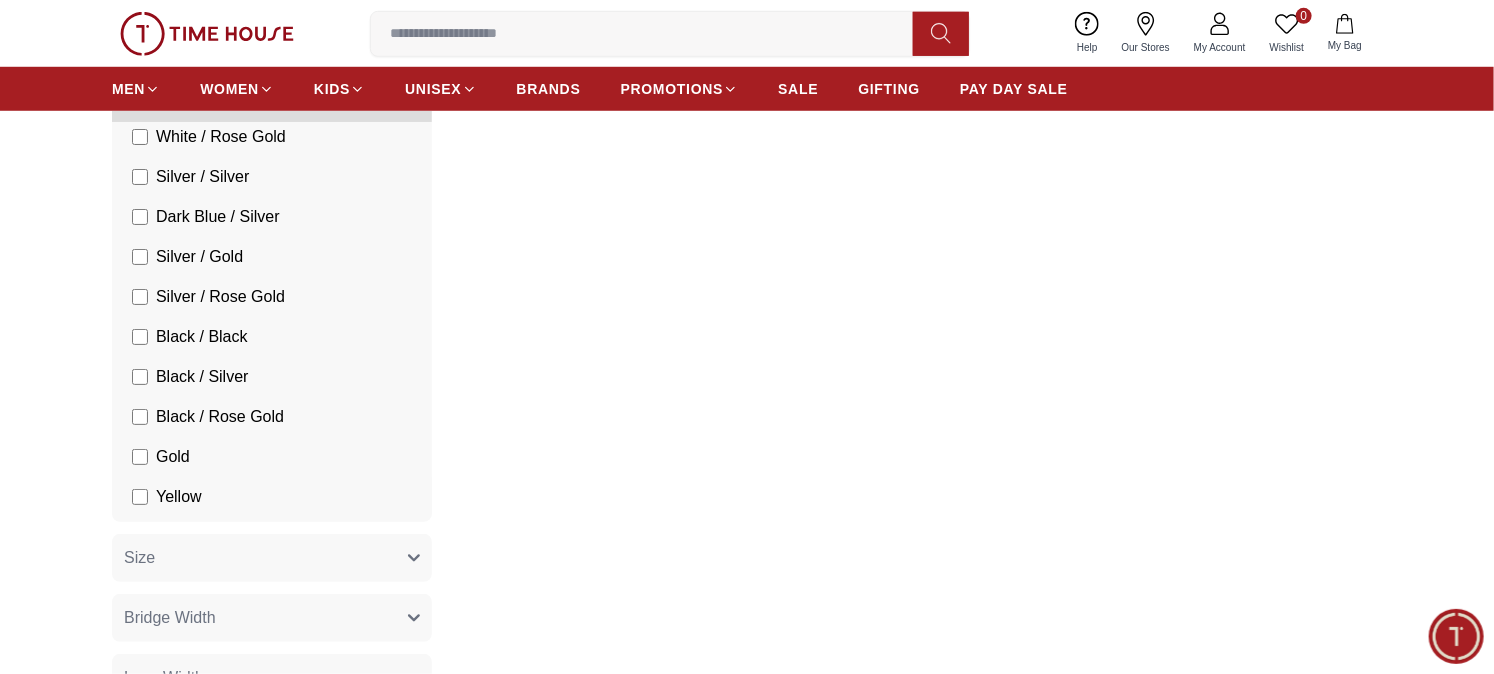 click on "Yellow" at bounding box center (167, 497) 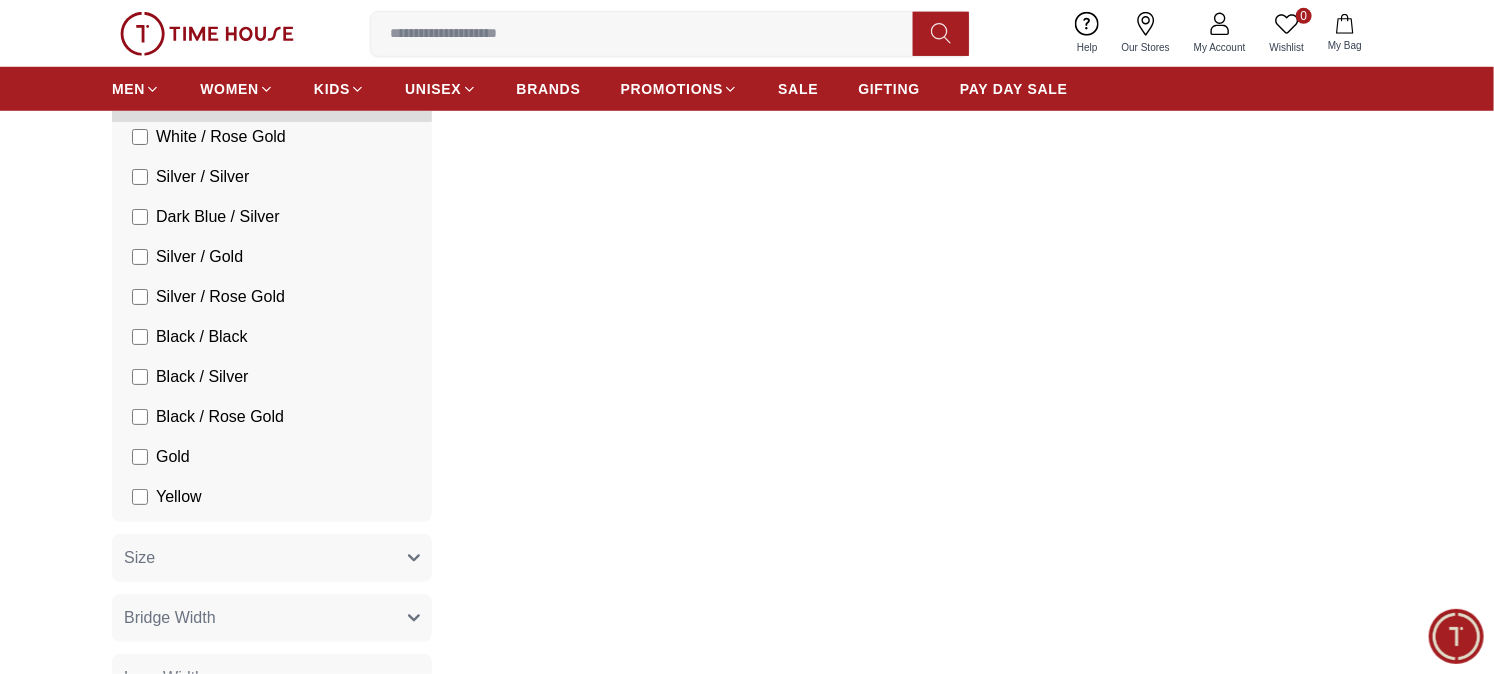 click on "Gold" at bounding box center (161, 457) 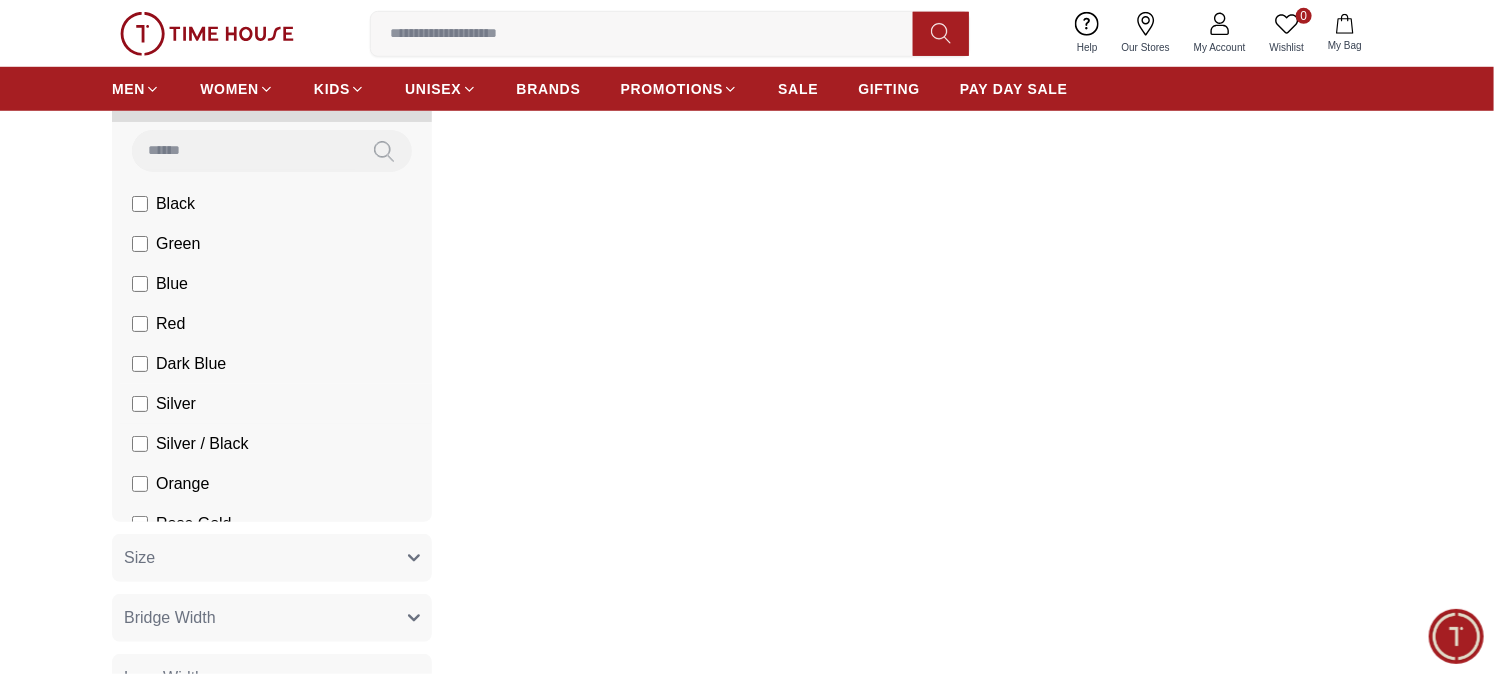 scroll, scrollTop: 0, scrollLeft: 0, axis: both 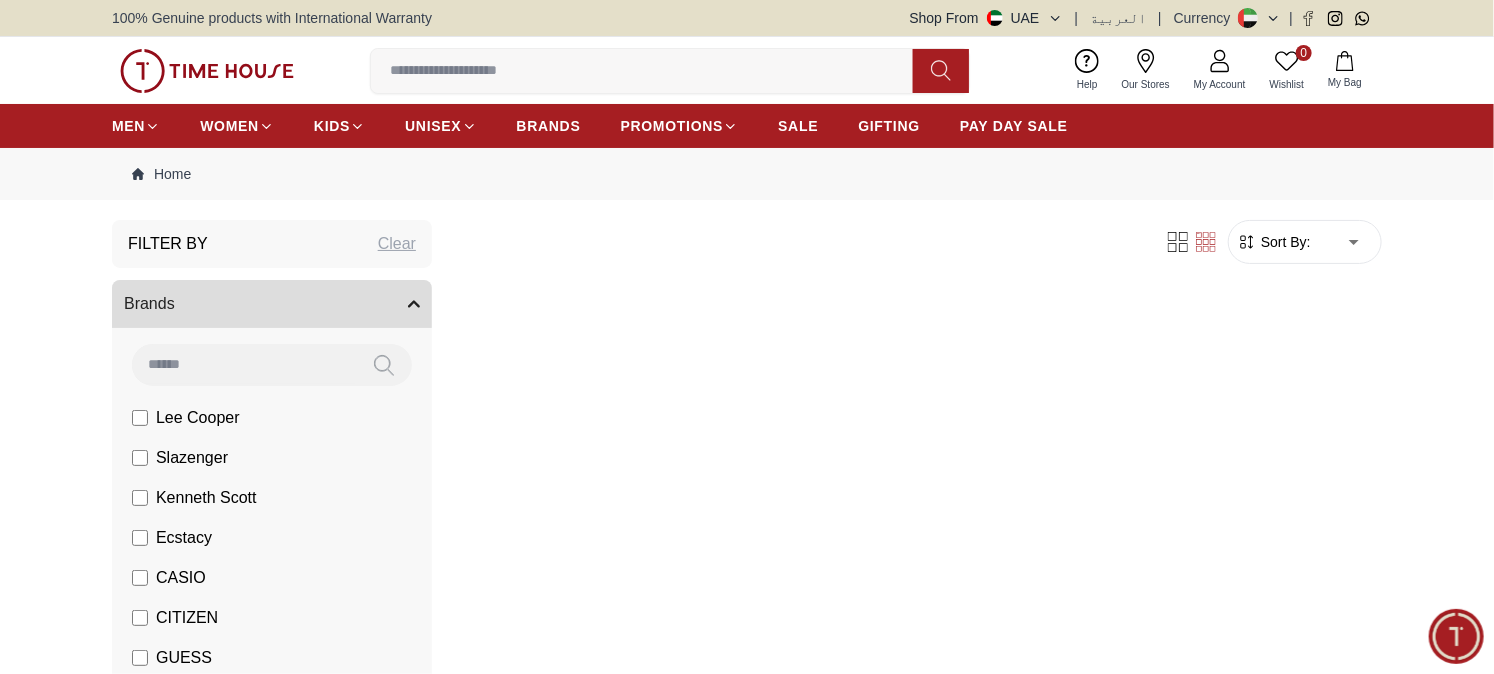 click on "Clear" at bounding box center (397, 244) 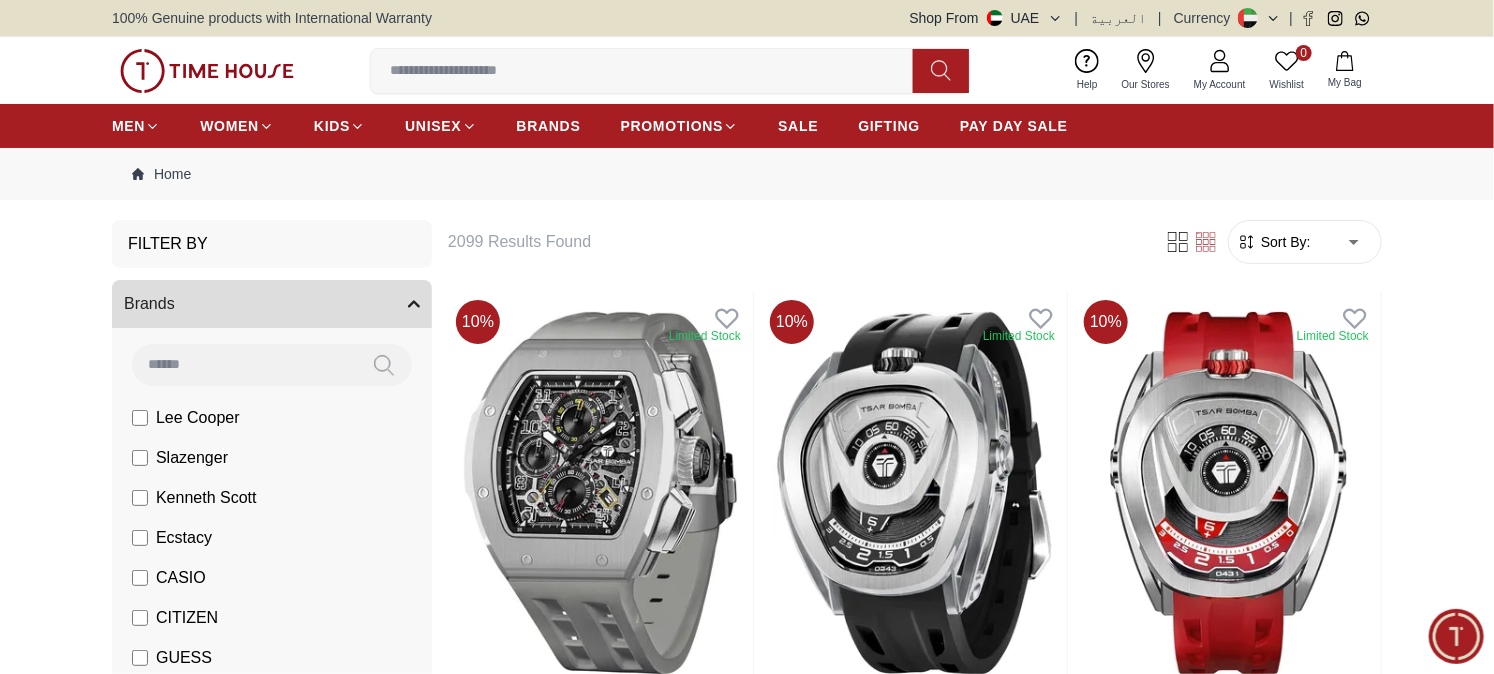click on "CITIZEN" at bounding box center (187, 618) 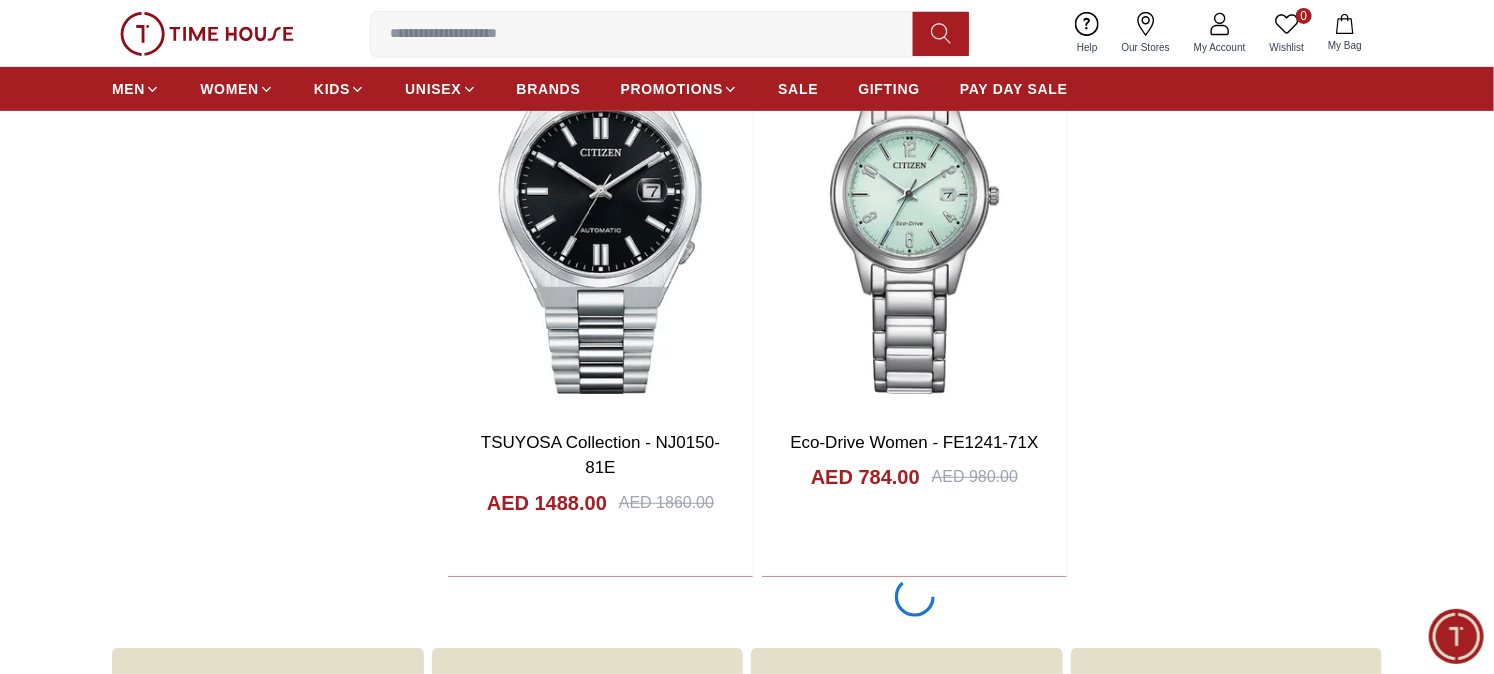 scroll, scrollTop: 3666, scrollLeft: 0, axis: vertical 